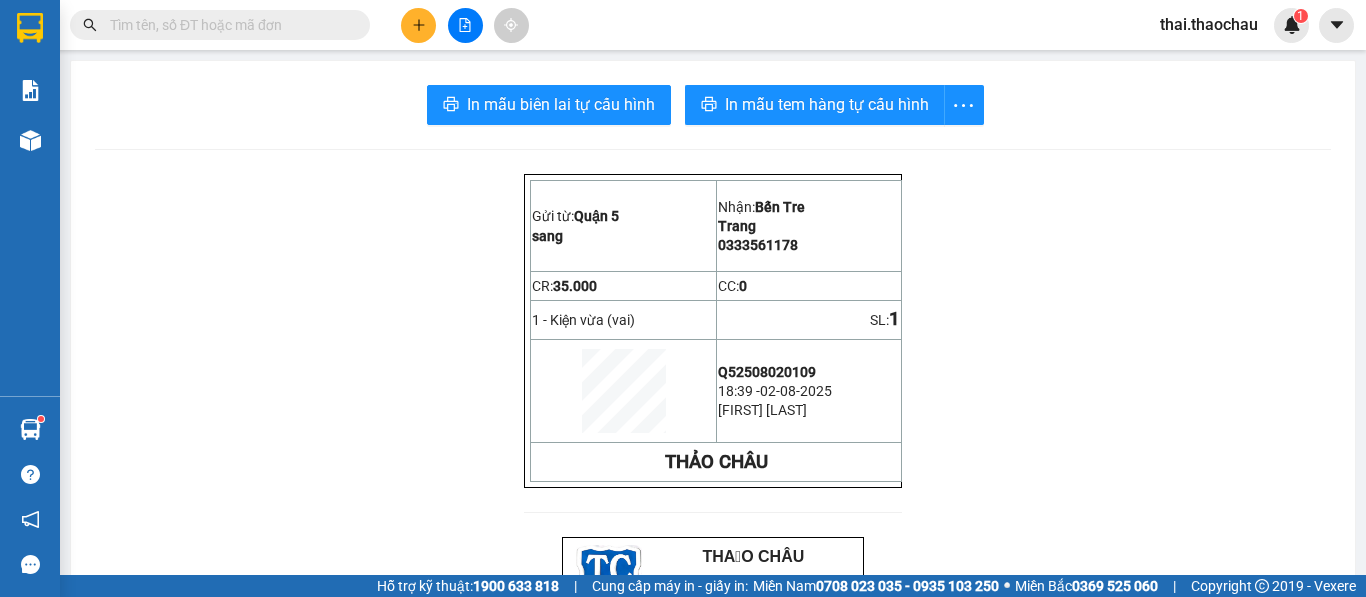 scroll, scrollTop: 0, scrollLeft: 0, axis: both 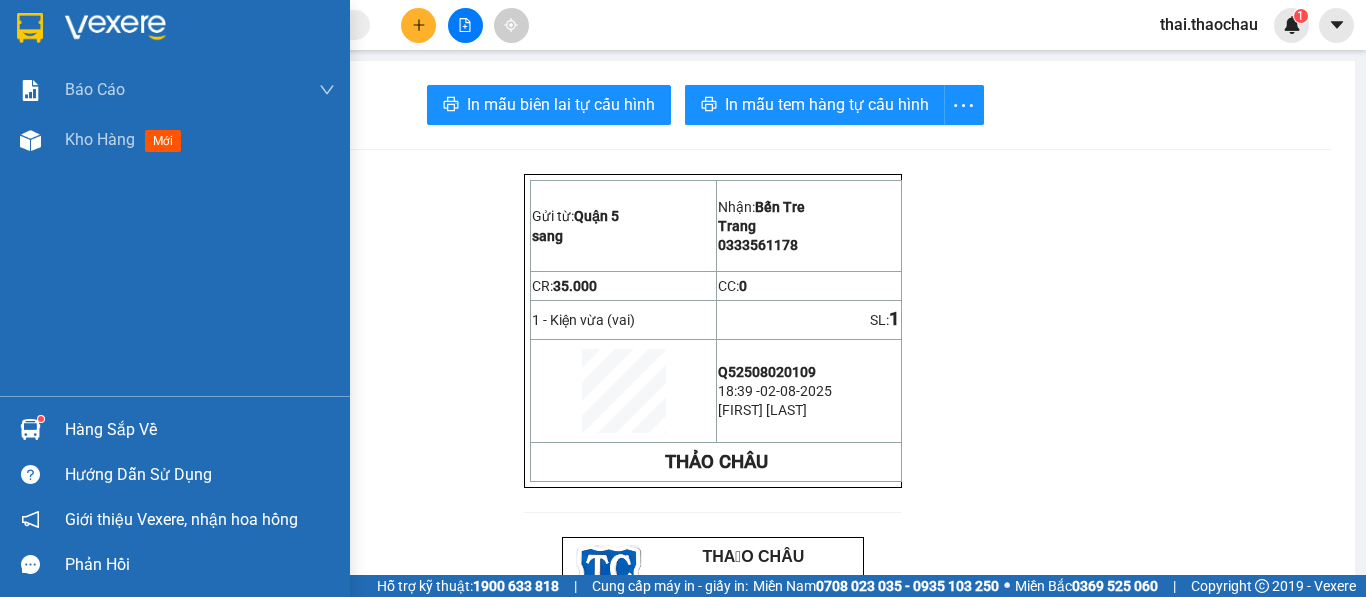 drag, startPoint x: 54, startPoint y: 138, endPoint x: 136, endPoint y: 225, distance: 119.55334 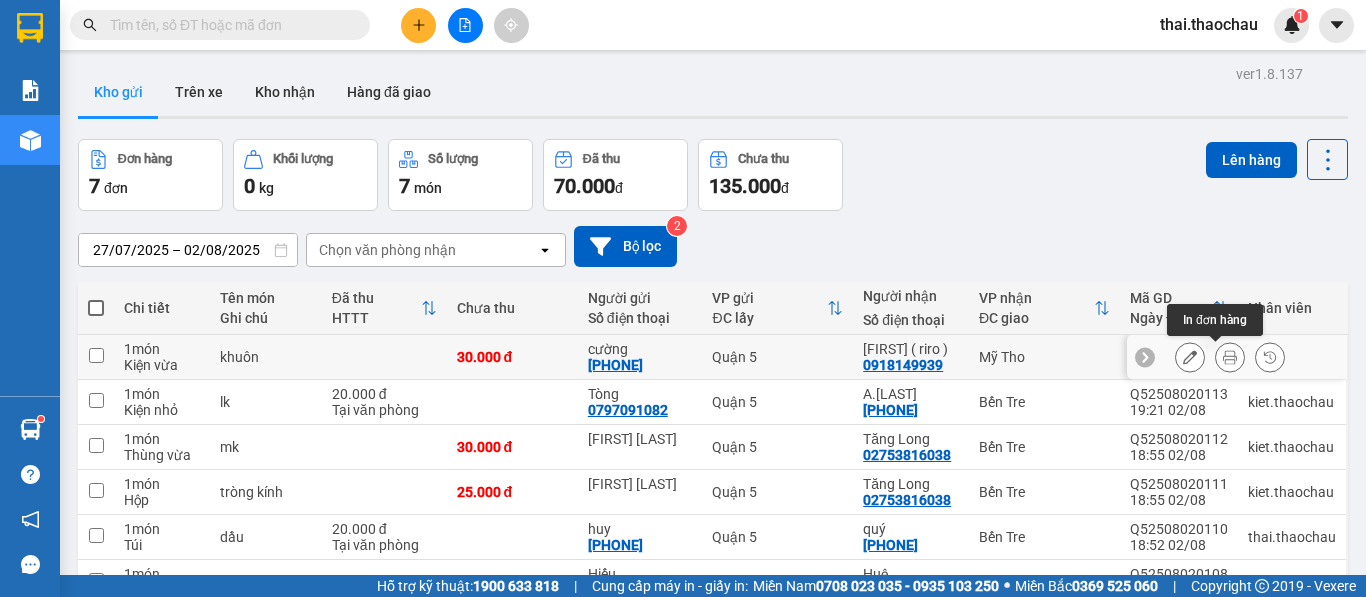 click at bounding box center (1230, 357) 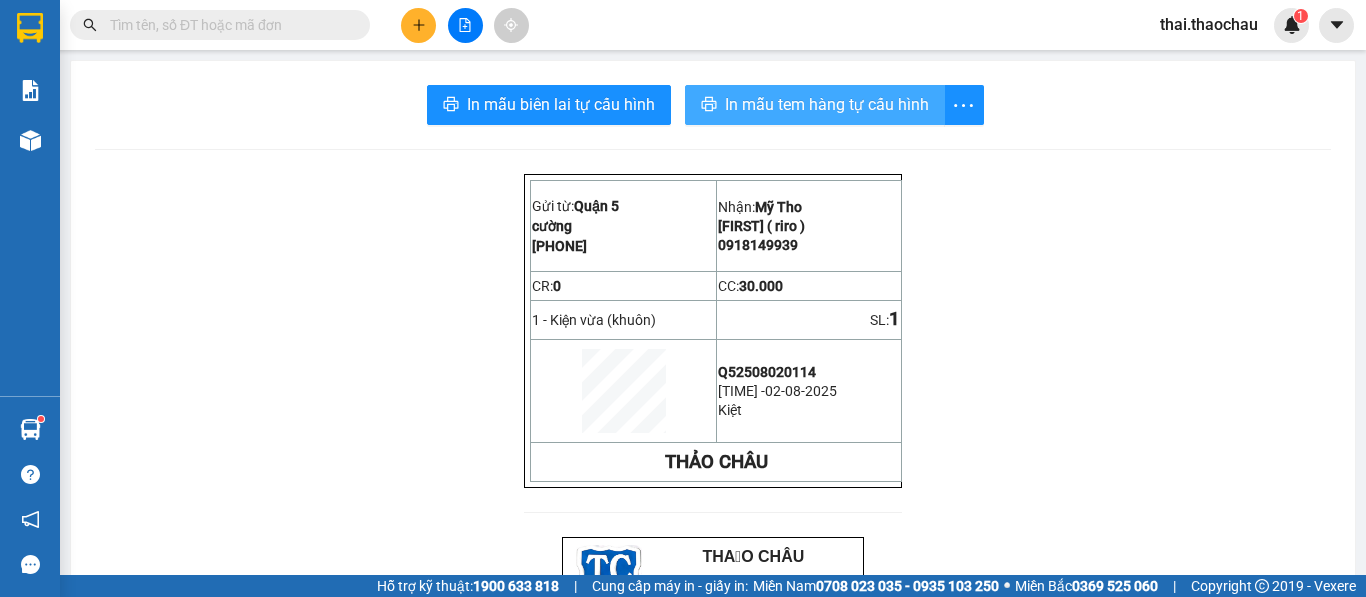 drag, startPoint x: 802, startPoint y: 108, endPoint x: 792, endPoint y: 105, distance: 10.440307 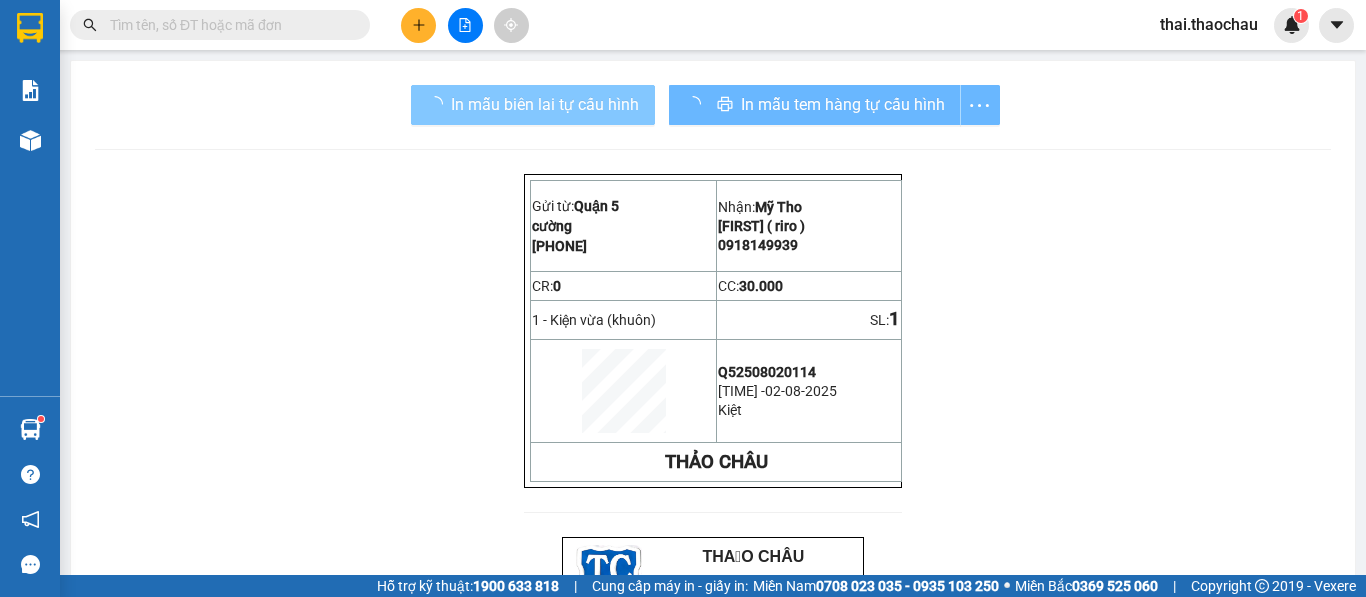 click on "In mẫu biên lai tự cấu hình" at bounding box center (545, 104) 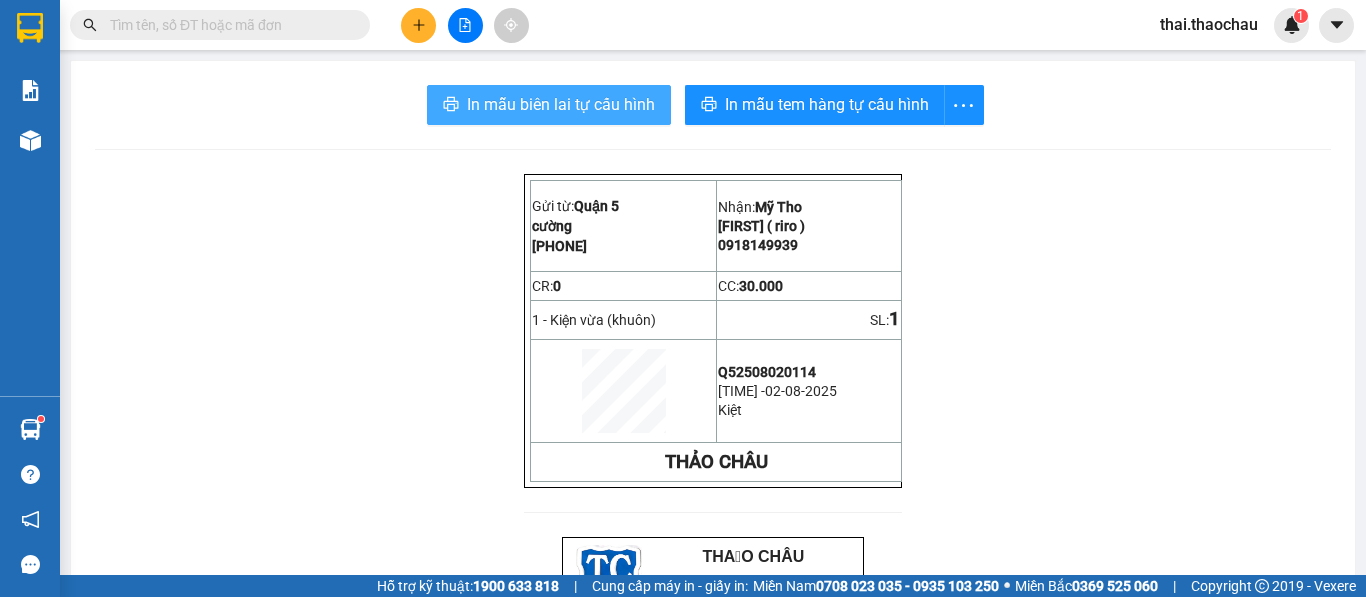 click on "In mẫu biên lai tự cấu hình" at bounding box center (561, 104) 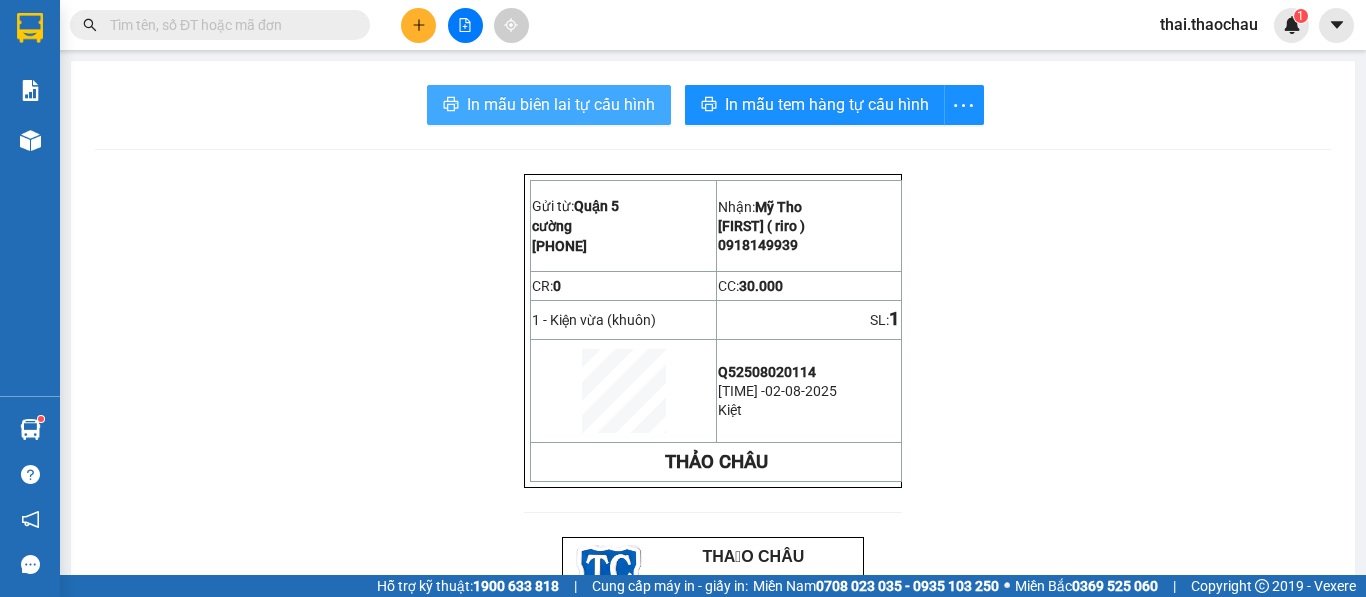 scroll, scrollTop: 0, scrollLeft: 0, axis: both 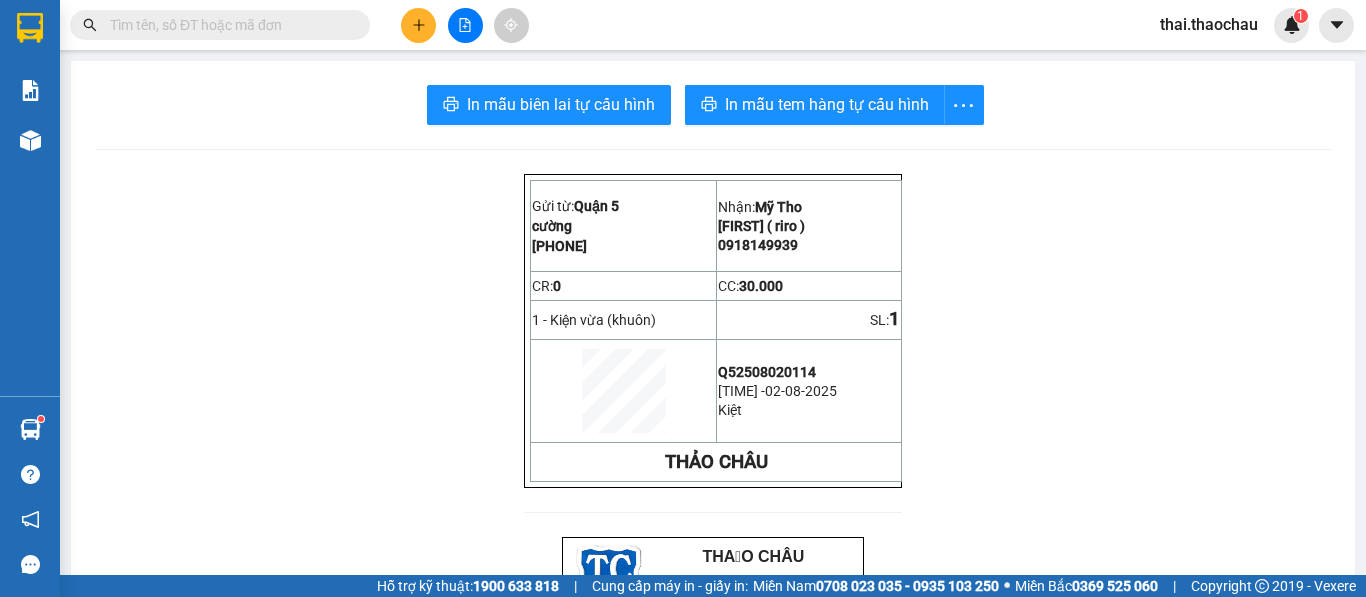 click at bounding box center [228, 25] 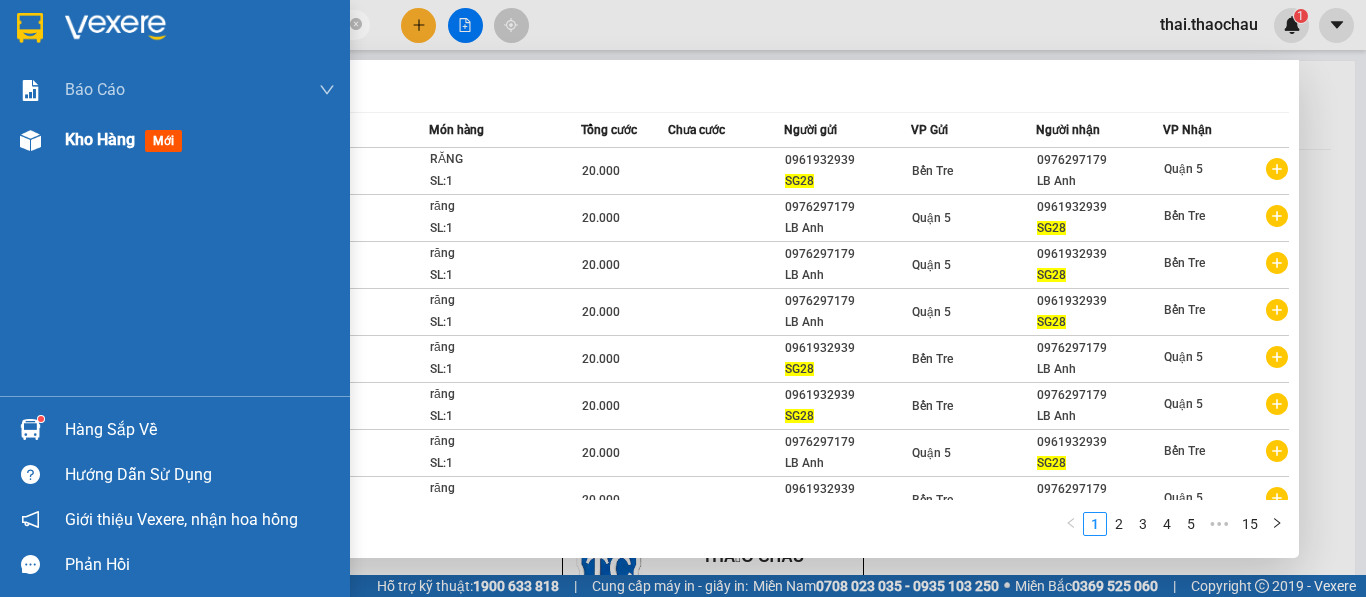 type on "SG28" 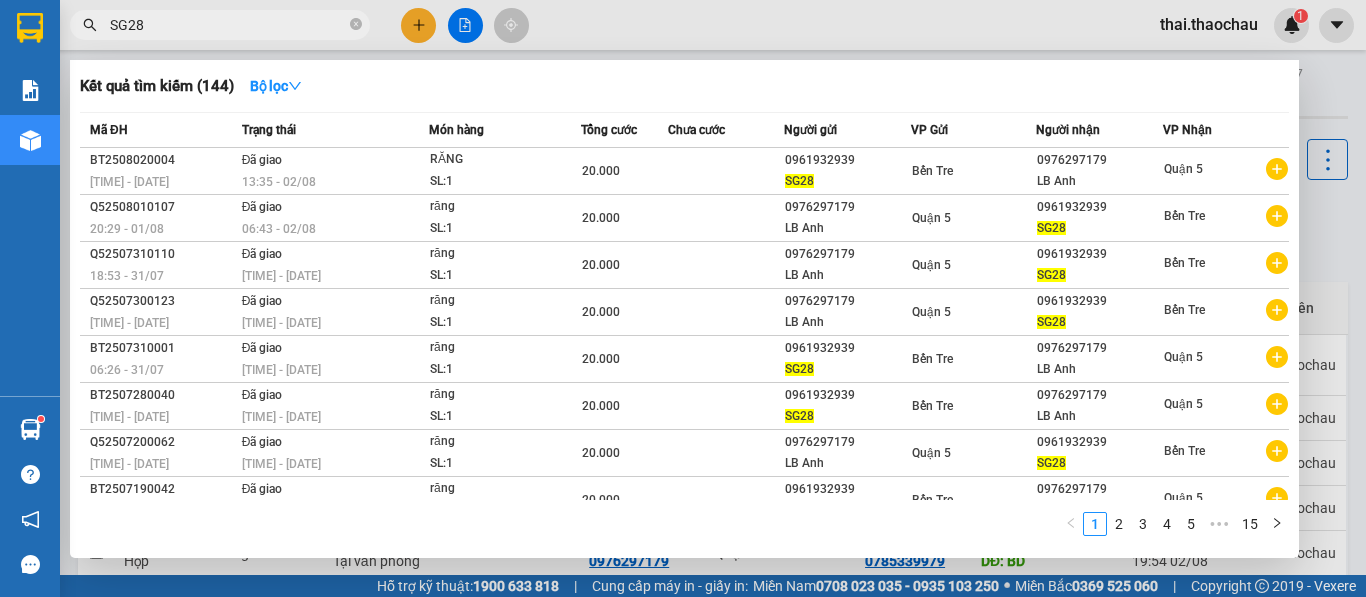 drag, startPoint x: 1334, startPoint y: 346, endPoint x: 1301, endPoint y: 368, distance: 39.661064 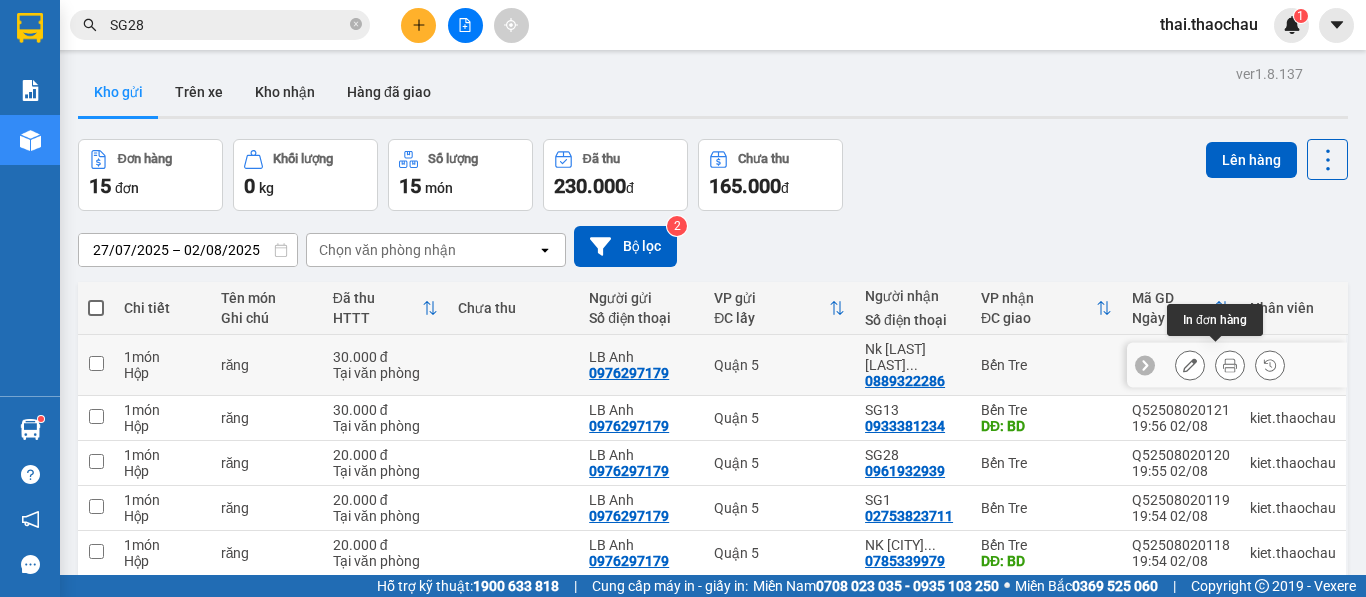 click 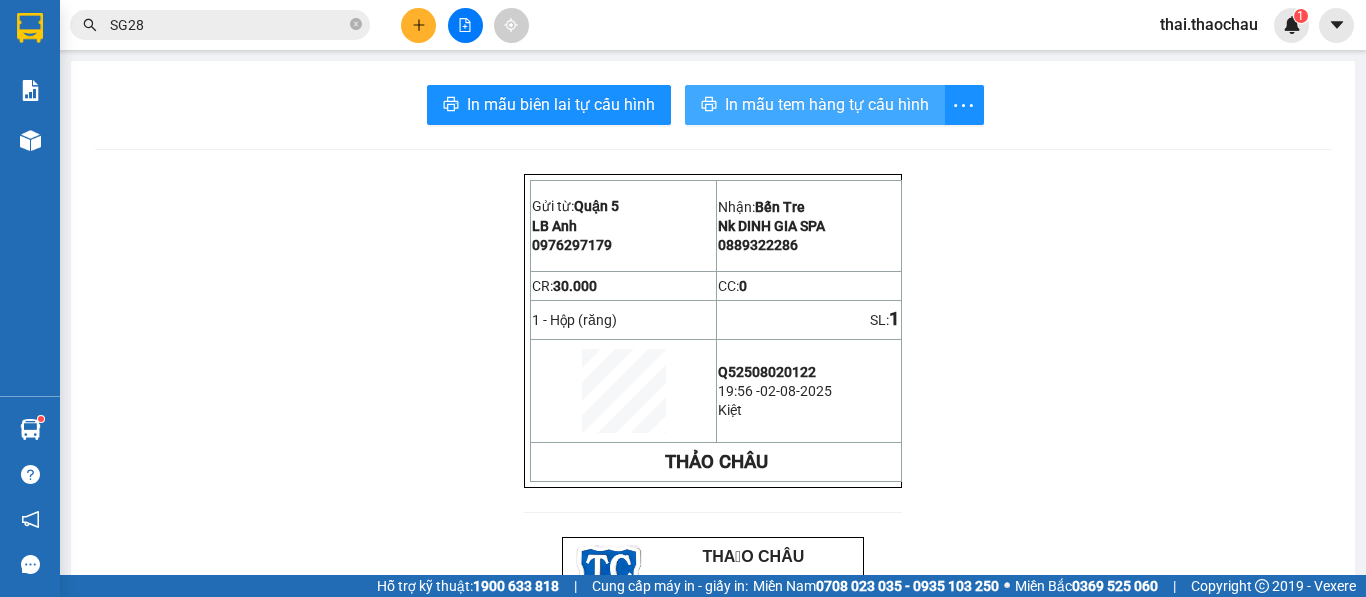 click on "In mẫu tem hàng tự cấu hình" at bounding box center [827, 104] 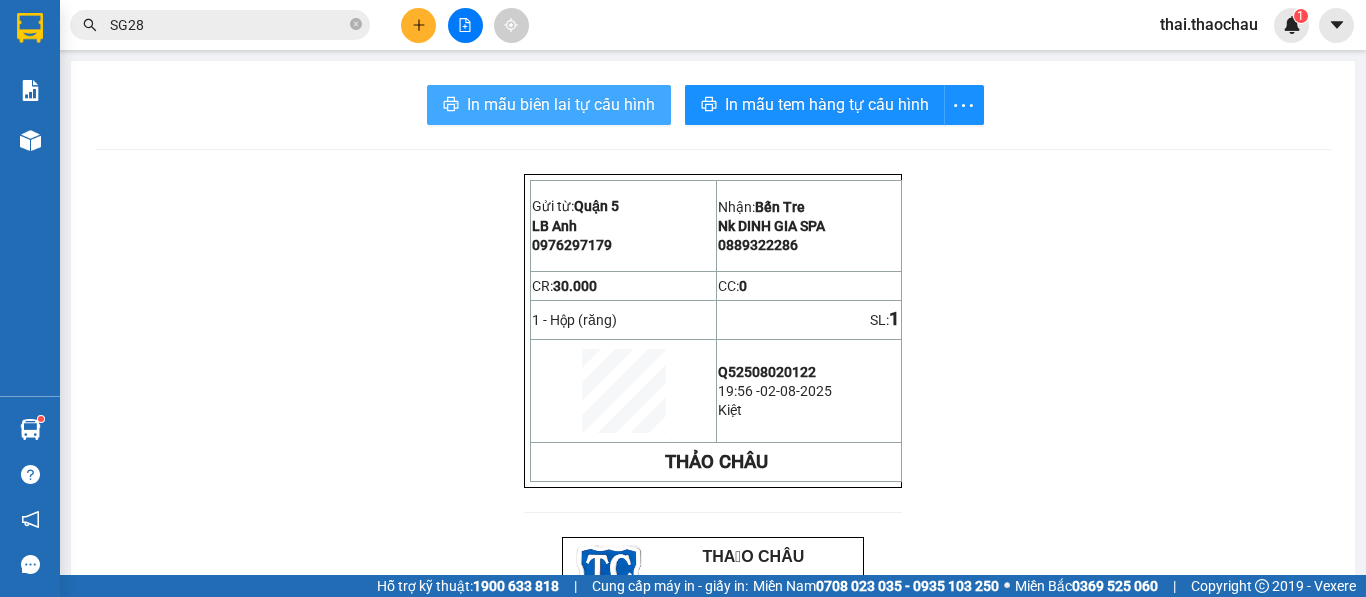 click on "In mẫu biên lai tự cấu hình" at bounding box center [561, 104] 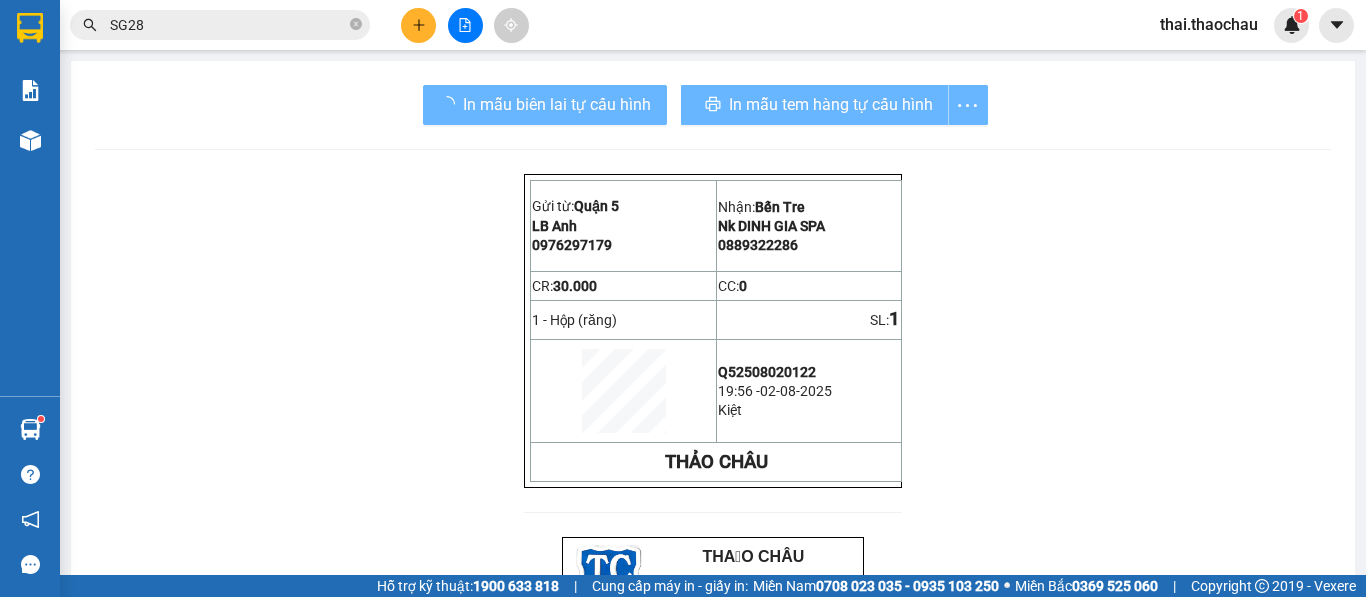click at bounding box center (30, 140) 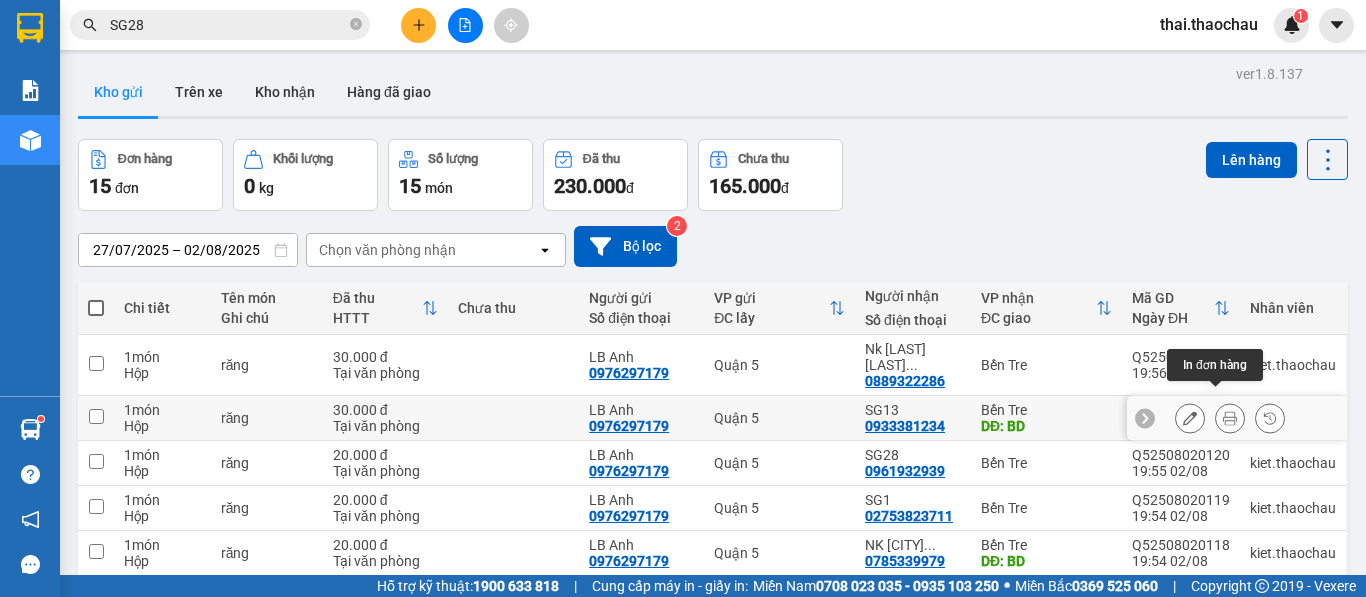 click 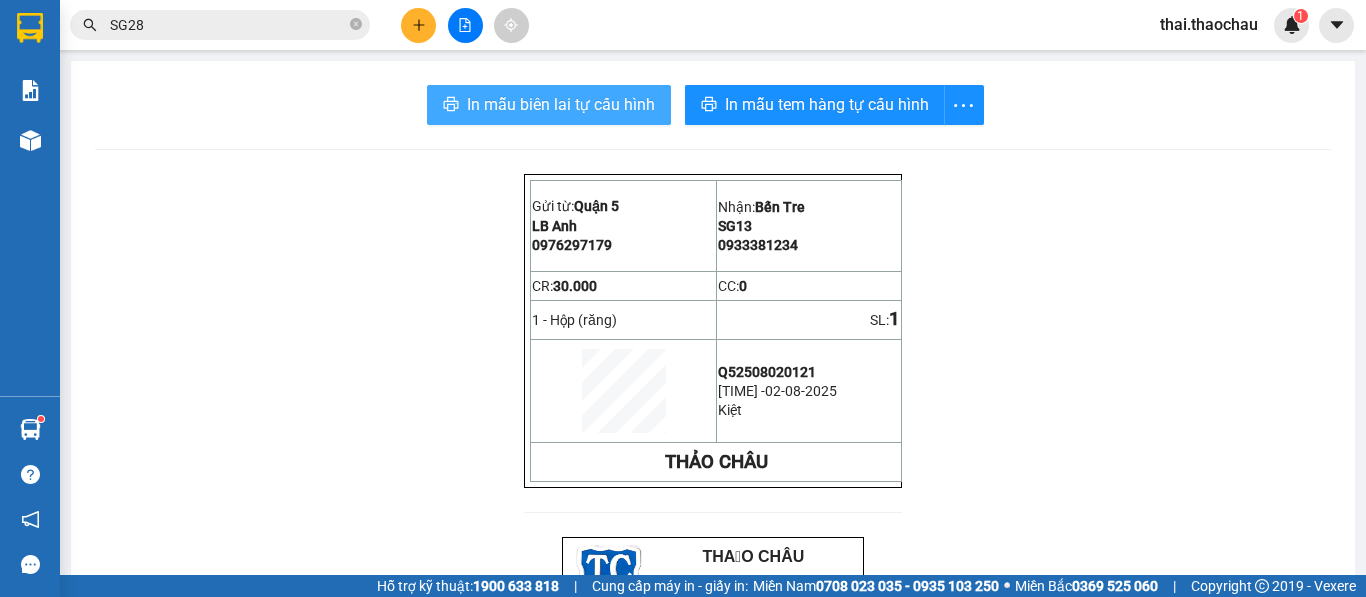 click on "In mẫu biên lai tự cấu hình" at bounding box center [561, 104] 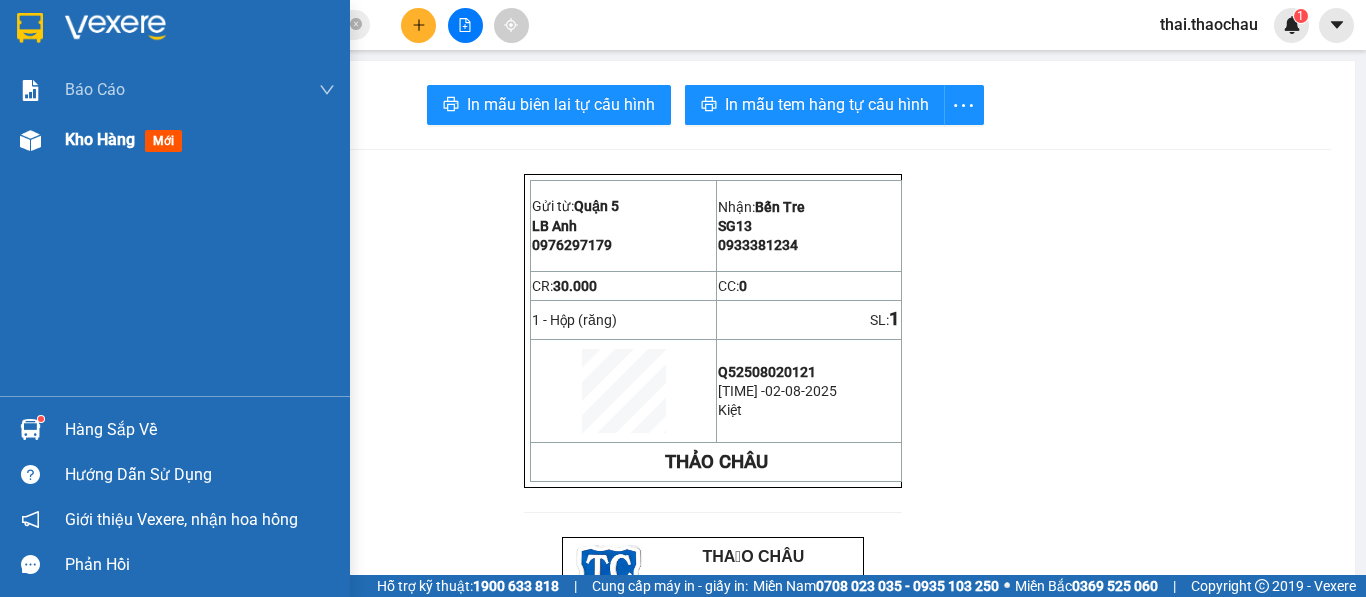 click at bounding box center [30, 140] 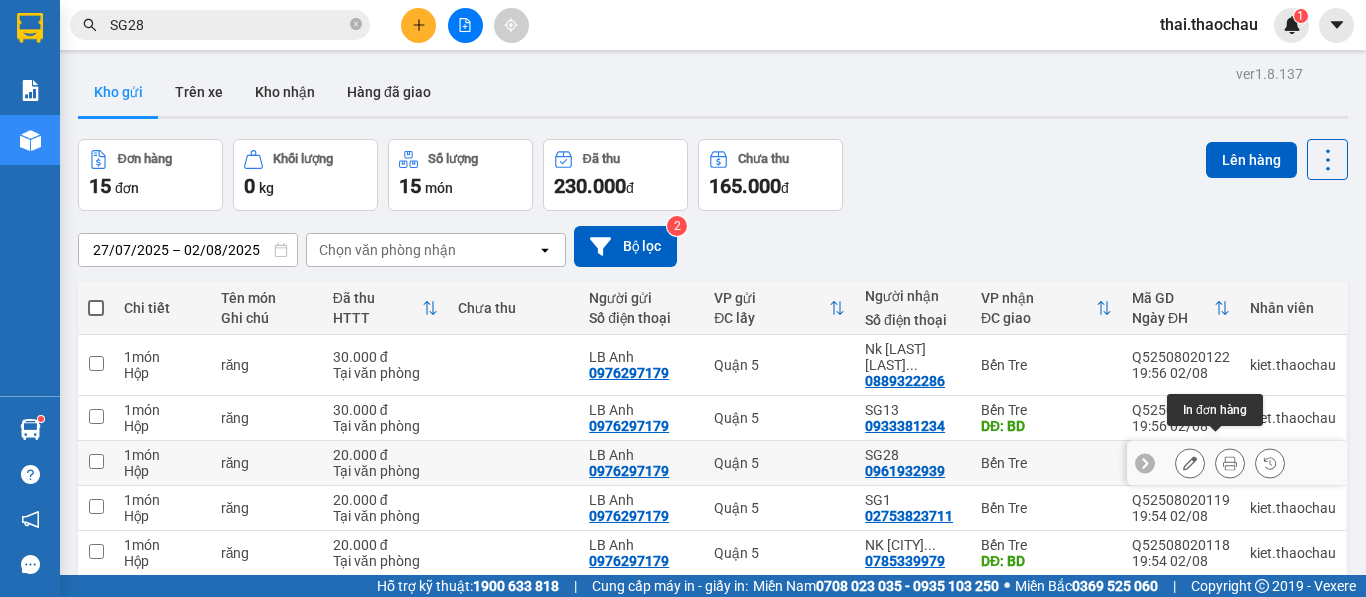 click 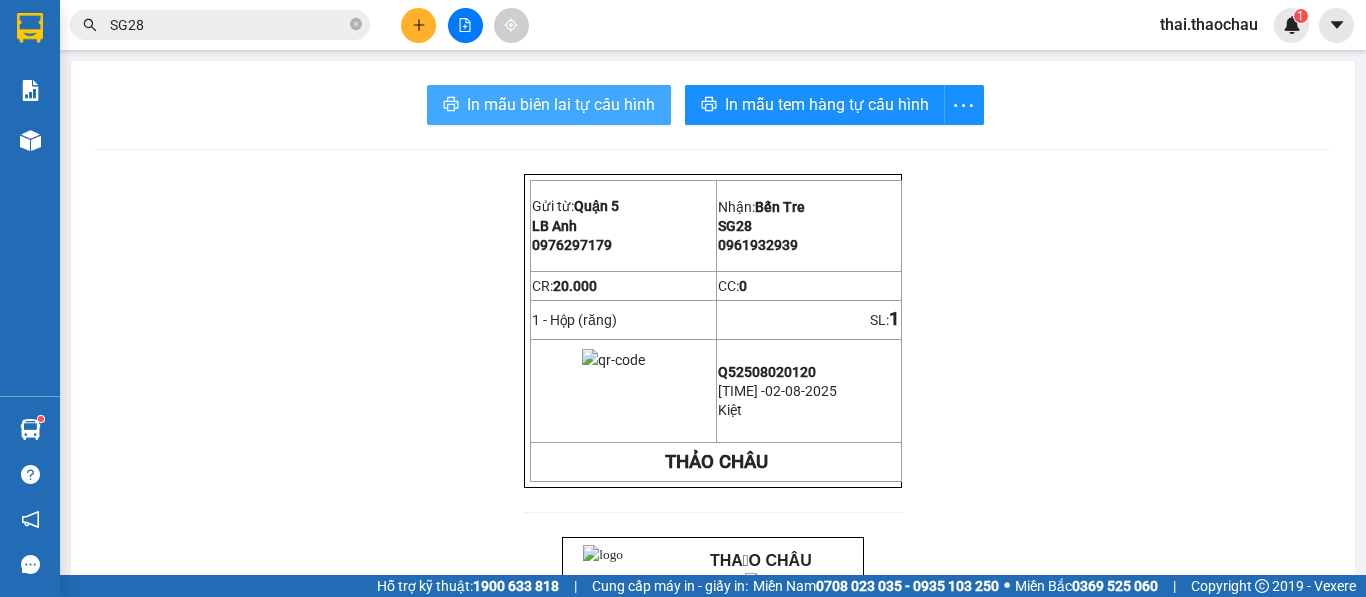 click on "In mẫu biên lai tự cấu hình" at bounding box center (561, 104) 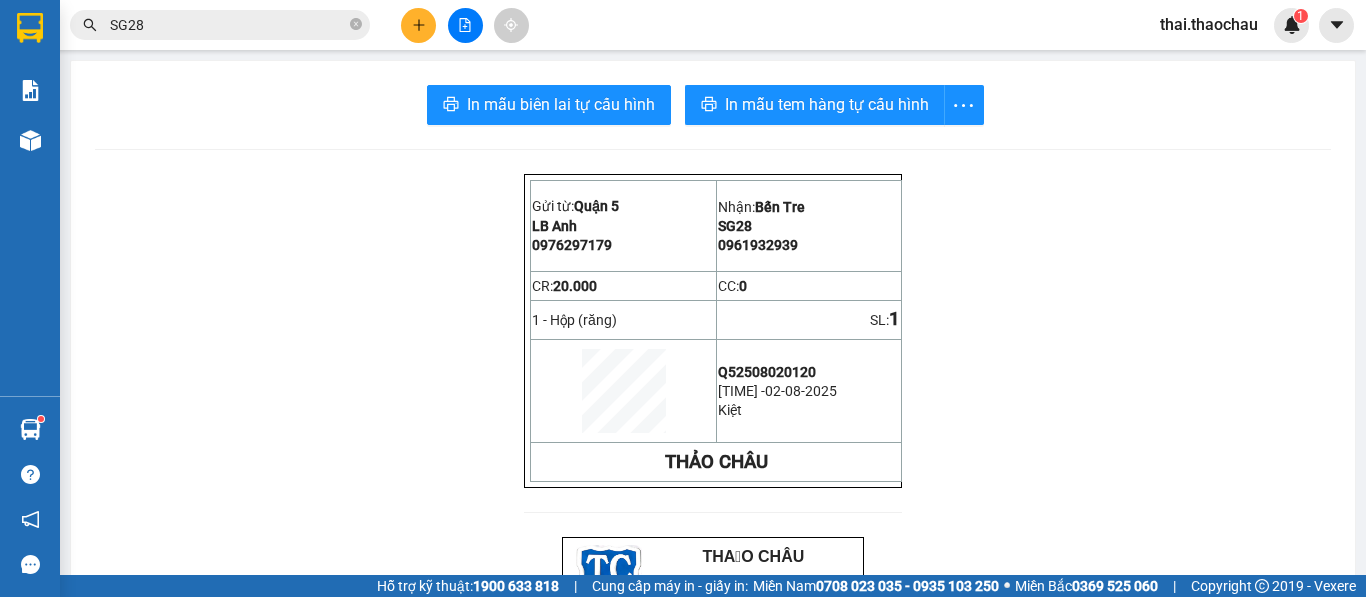 click at bounding box center (30, 140) 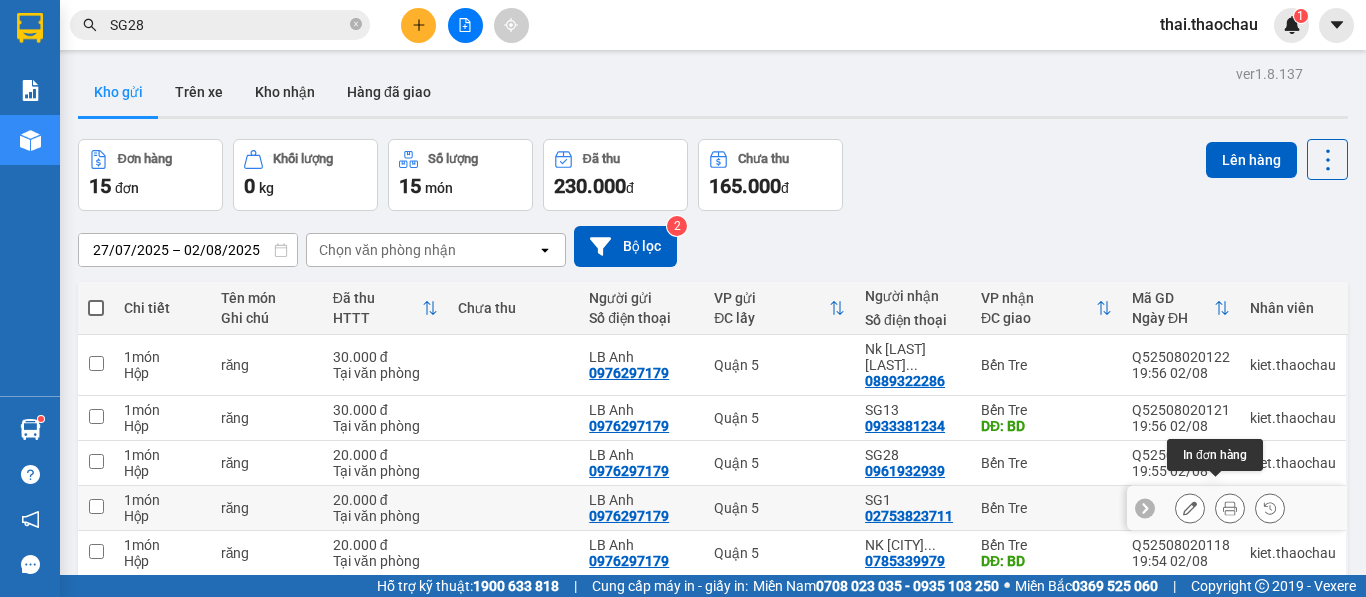 click 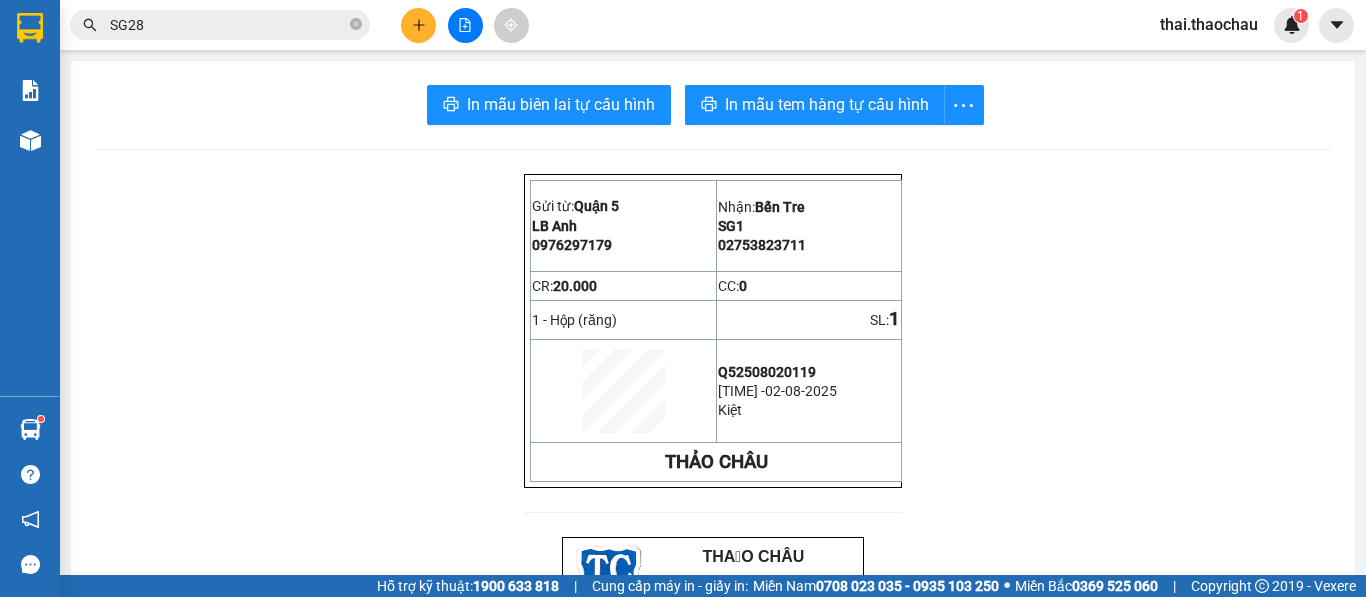click on "Gửi từ:  Quận 5
LB [LAST]
[PHONE]
Nhận:  Bến Tre
SG1
[PHONE]
Q52508020119
[TIME] -  [DATE]
Kiệt
THẢO CHÂU
THẢO CHÂU
BIÊN NHẬN HÀNG GỬI
Mã ĐH: Q52508020119
Gửi từ:  LB [LAST] -  [PHONE]
Quận 5
Người nhận:
SG1 -  [PHONE]
Bến Tre
Hàng gửi:    1 - Hộp (răng)
SL:               1
Thu cước:    20.000đ
In lúc: [TIME]   [DATE]  -  NV: Kiệt
Quý khách lưu ý:
Giờ mở cửa giao nhận hàng:
Bến Tre & TP.HCM: 6h00 – 20h00;
Mỹ Tho:  6h00 – 19h00" at bounding box center [713, 679] 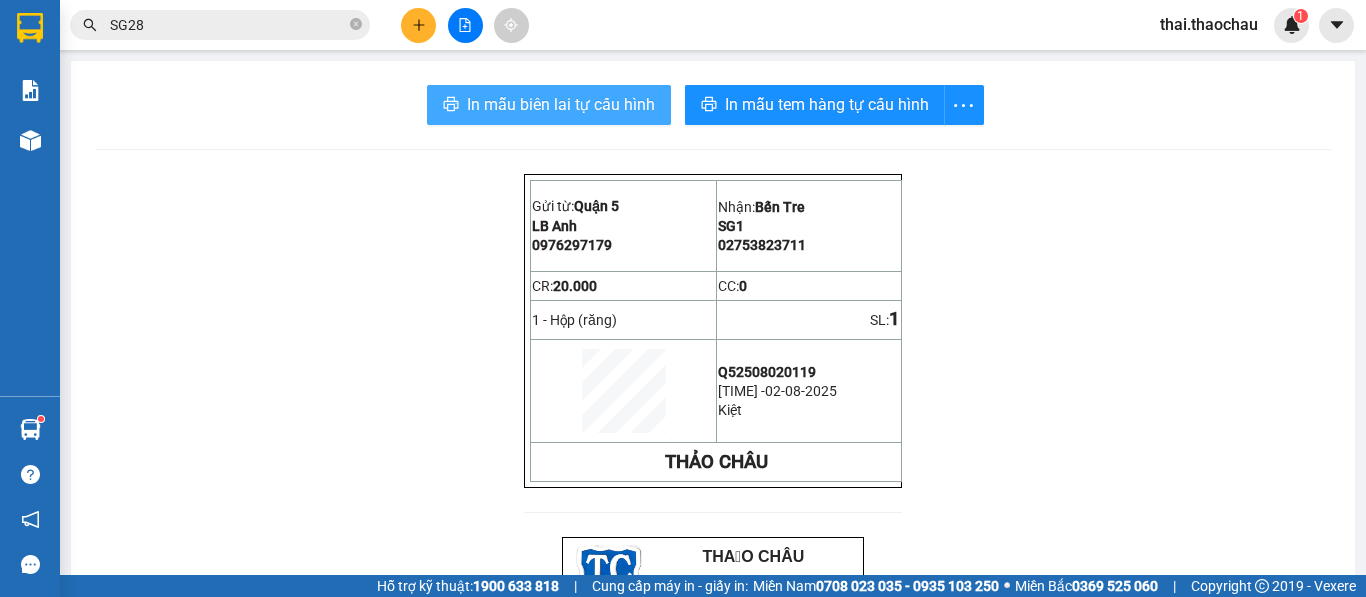 click on "In mẫu biên lai tự cấu hình" at bounding box center (549, 105) 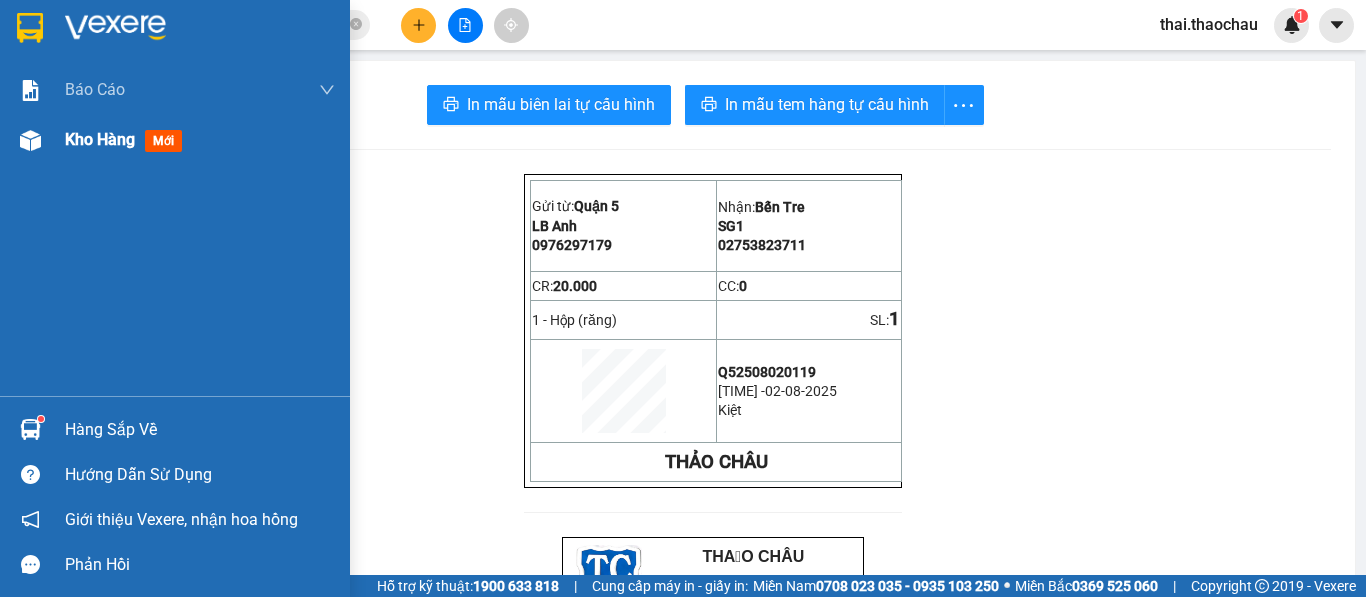click at bounding box center (30, 140) 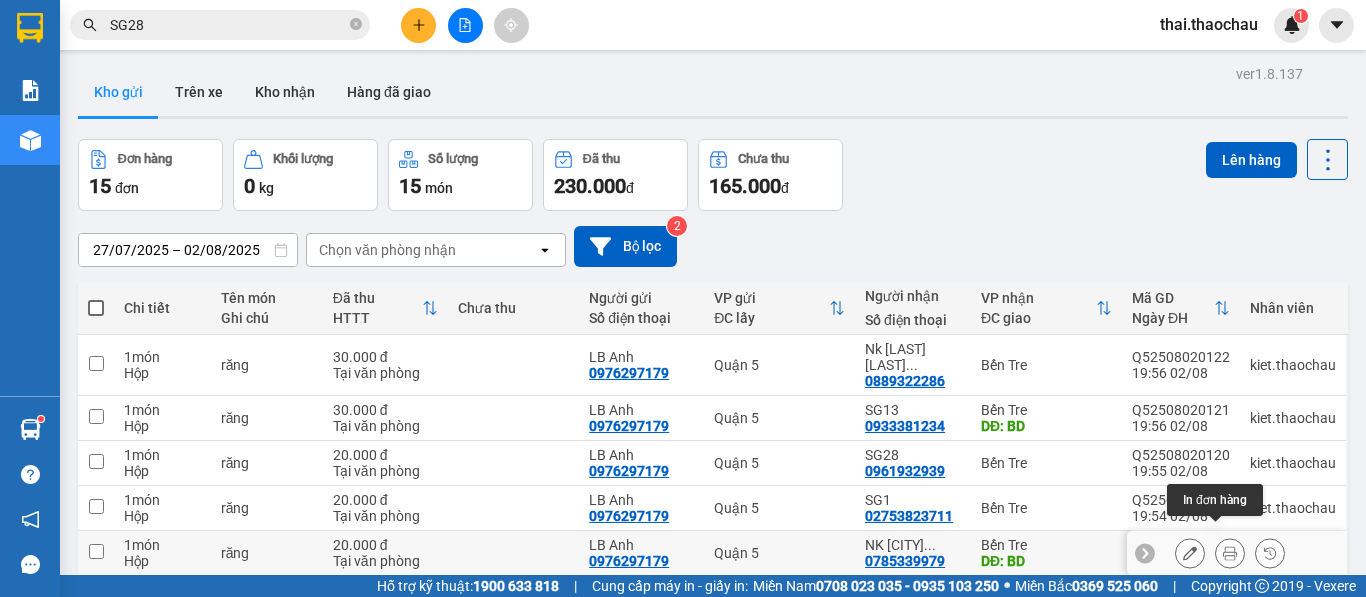 click 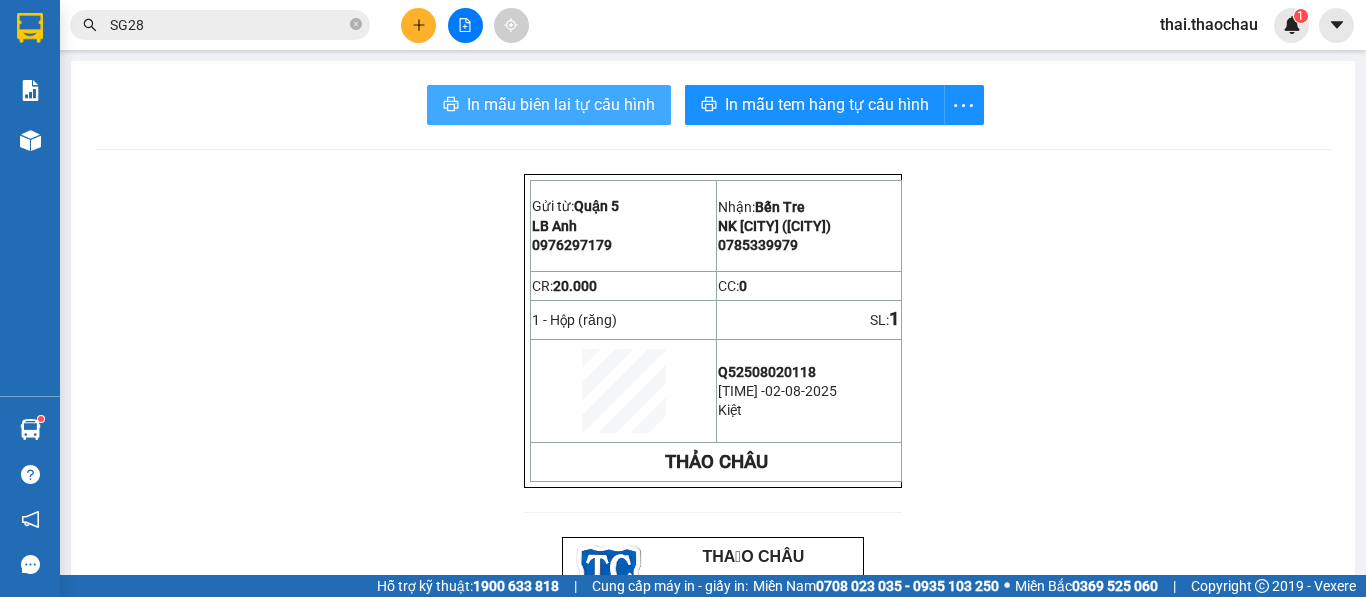 click on "In mẫu biên lai tự cấu hình" at bounding box center [561, 104] 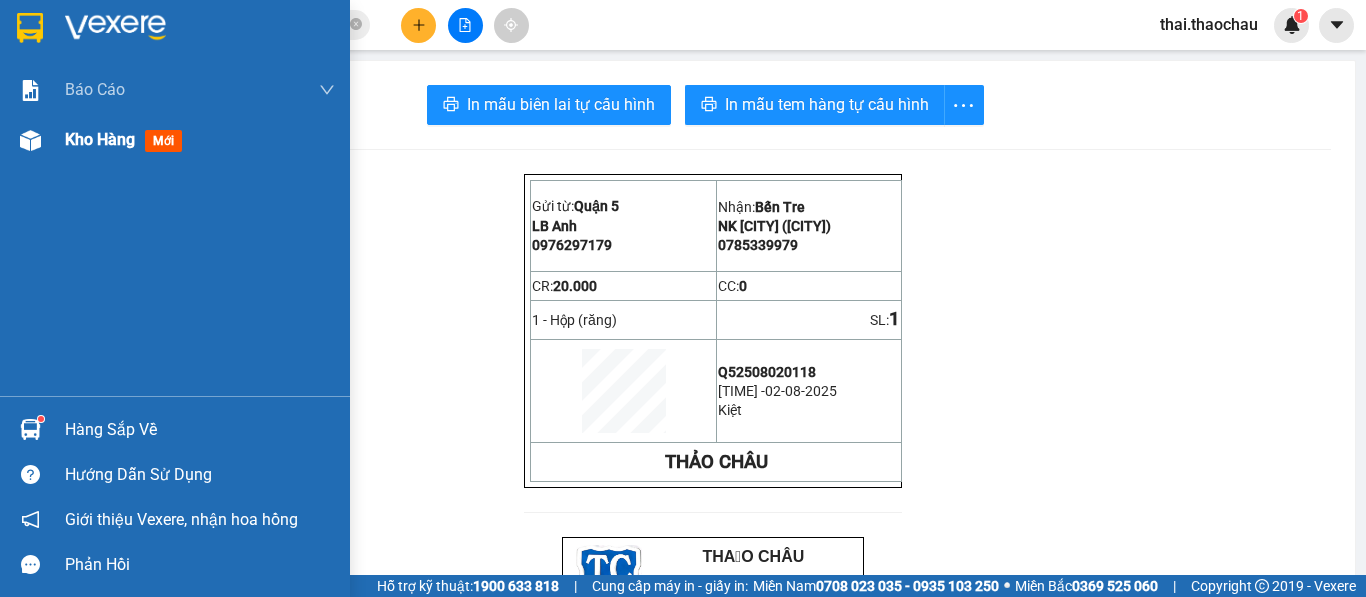 click on "Kho hàng mới" at bounding box center [127, 139] 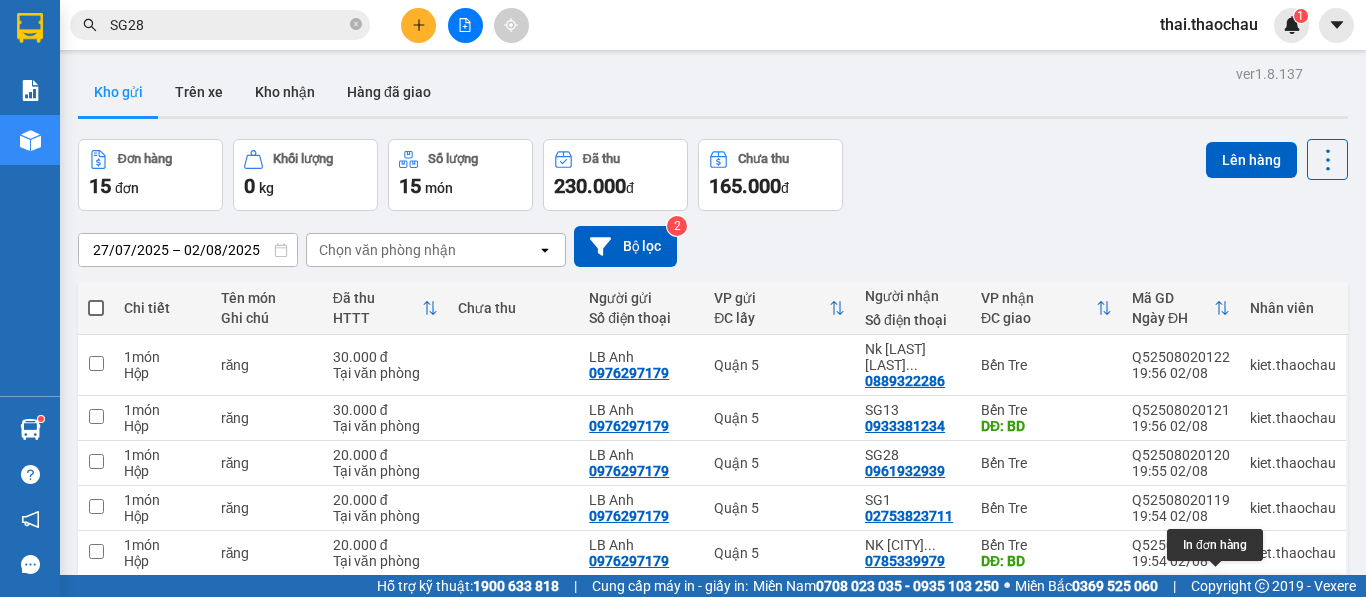 click 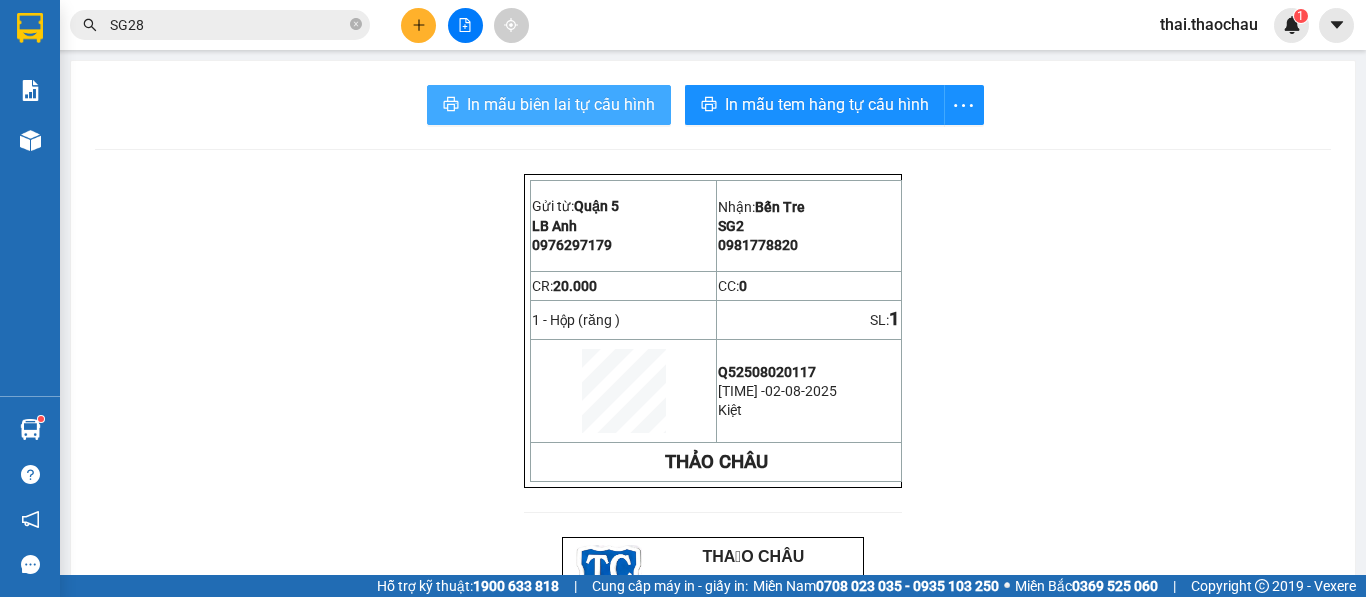 click on "In mẫu biên lai tự cấu hình" at bounding box center (561, 104) 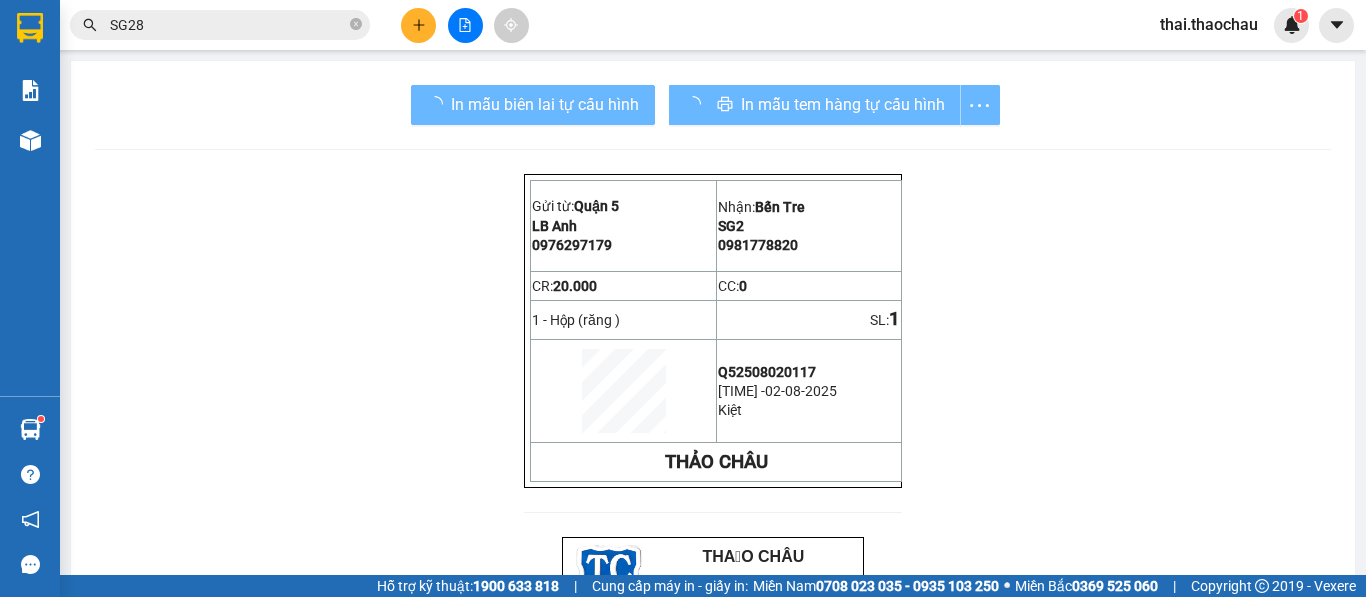 click at bounding box center (30, 140) 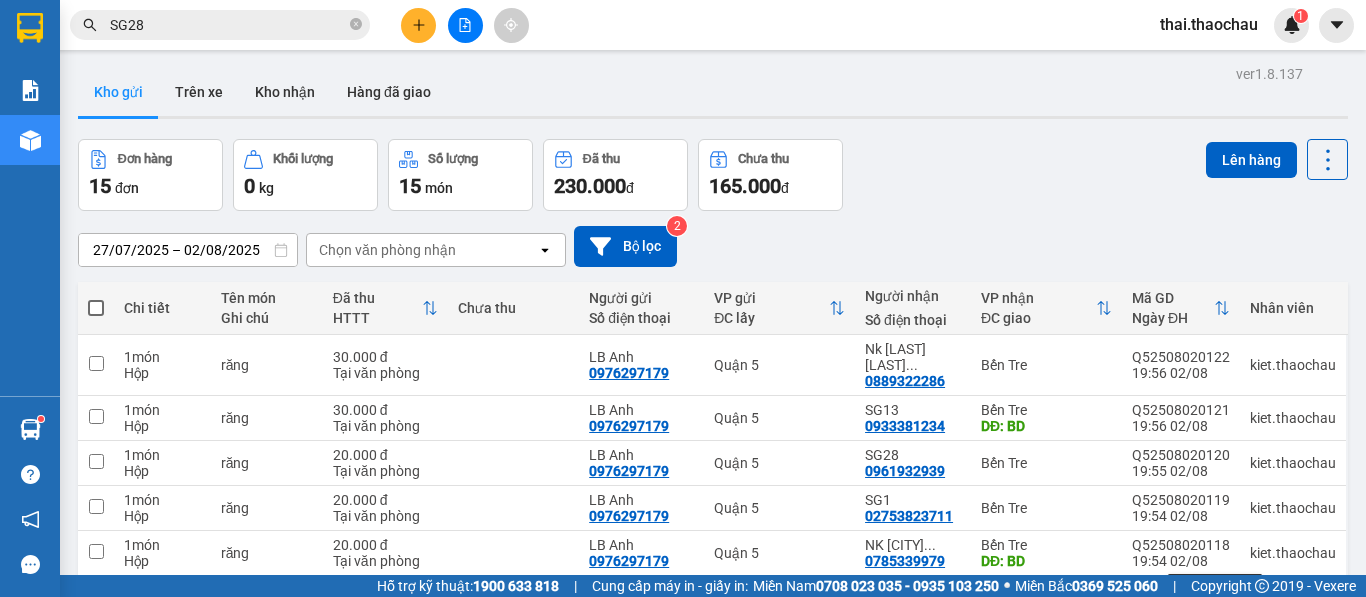 click 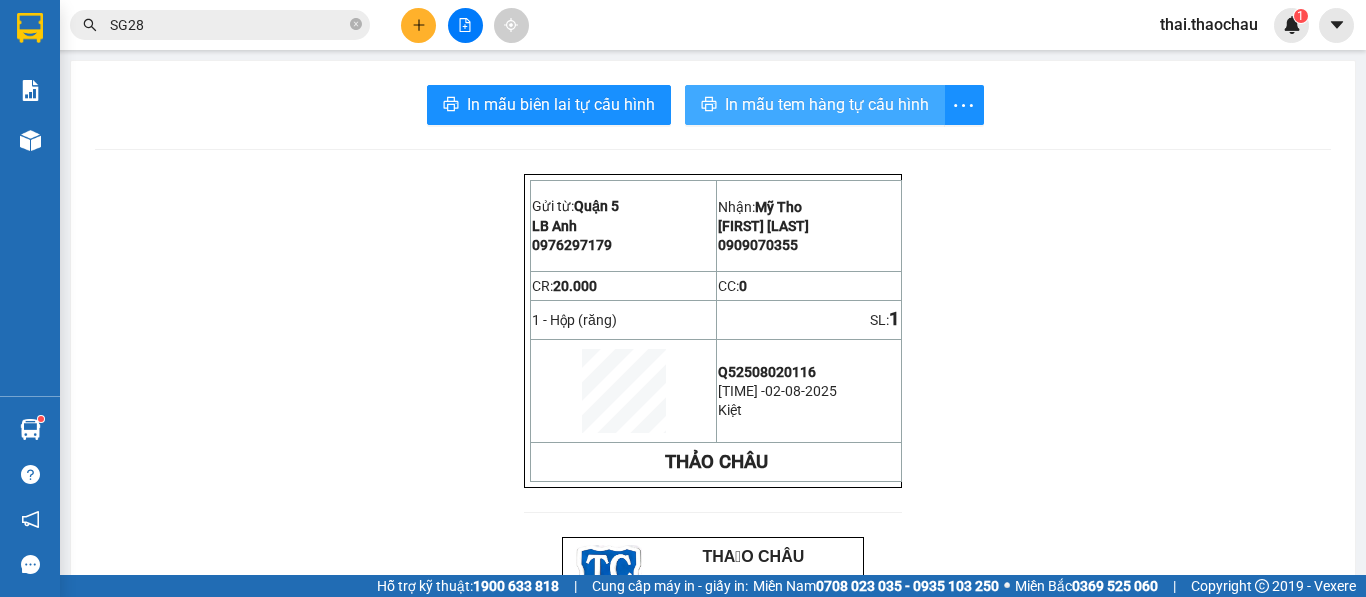 click on "In mẫu tem hàng tự cấu hình" at bounding box center (827, 104) 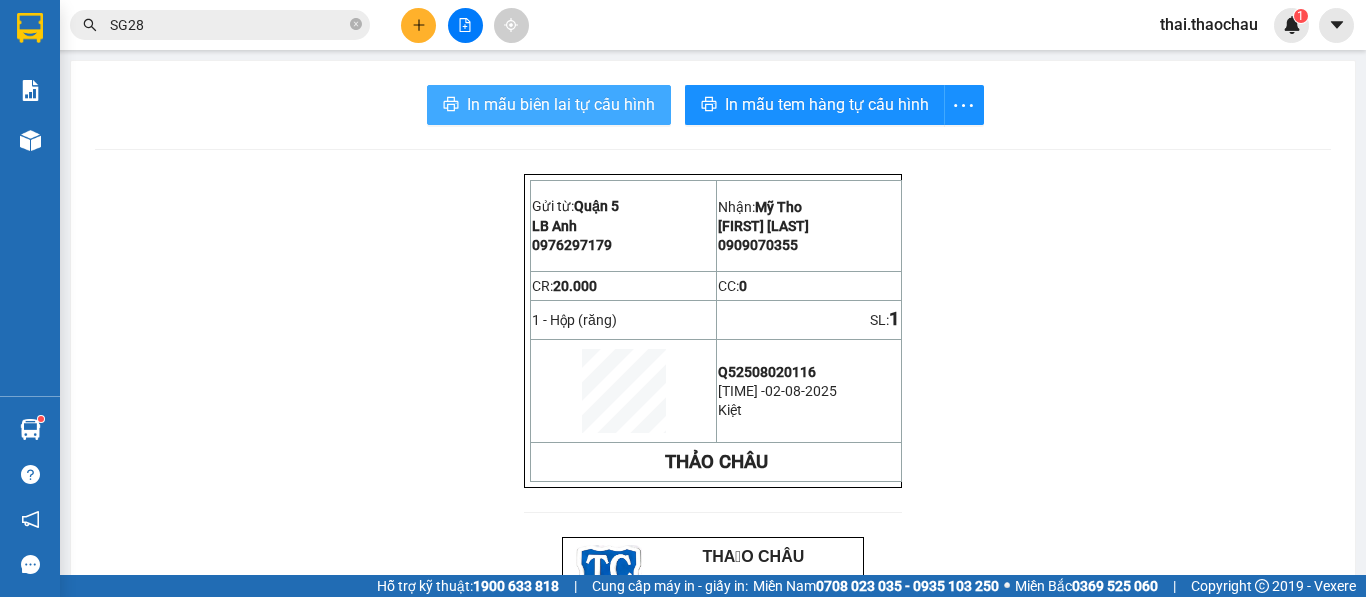 click on "In mẫu biên lai tự cấu hình" at bounding box center (561, 104) 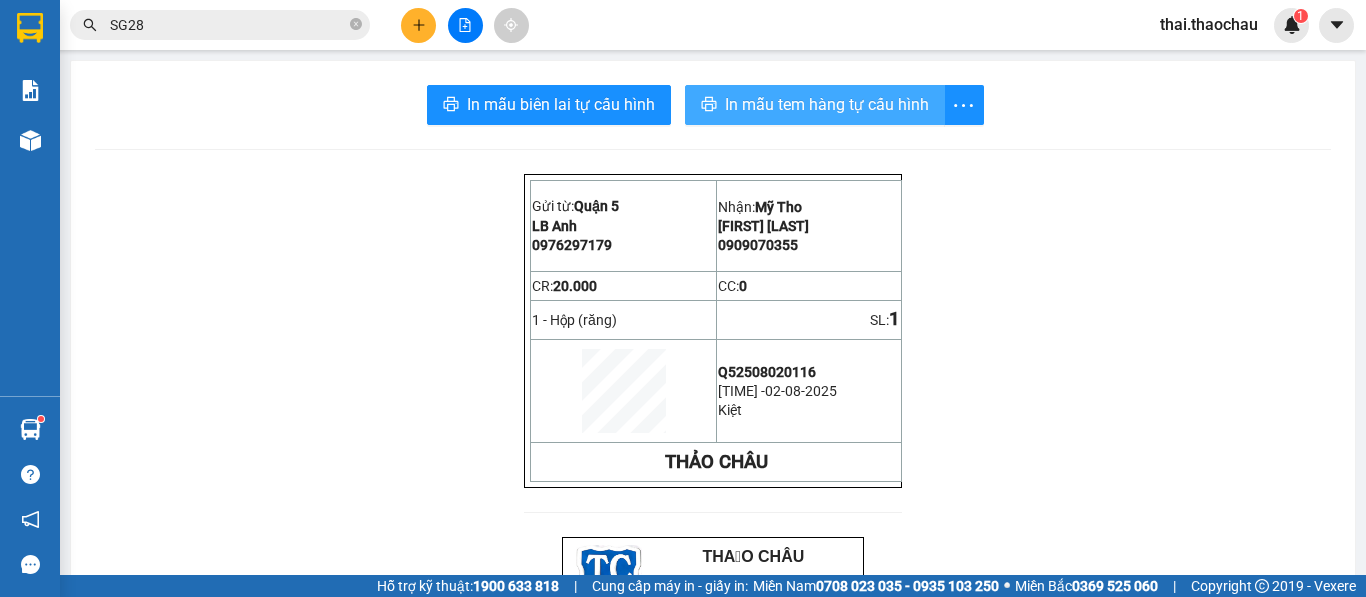 click on "In mẫu tem hàng tự cấu hình" at bounding box center [827, 104] 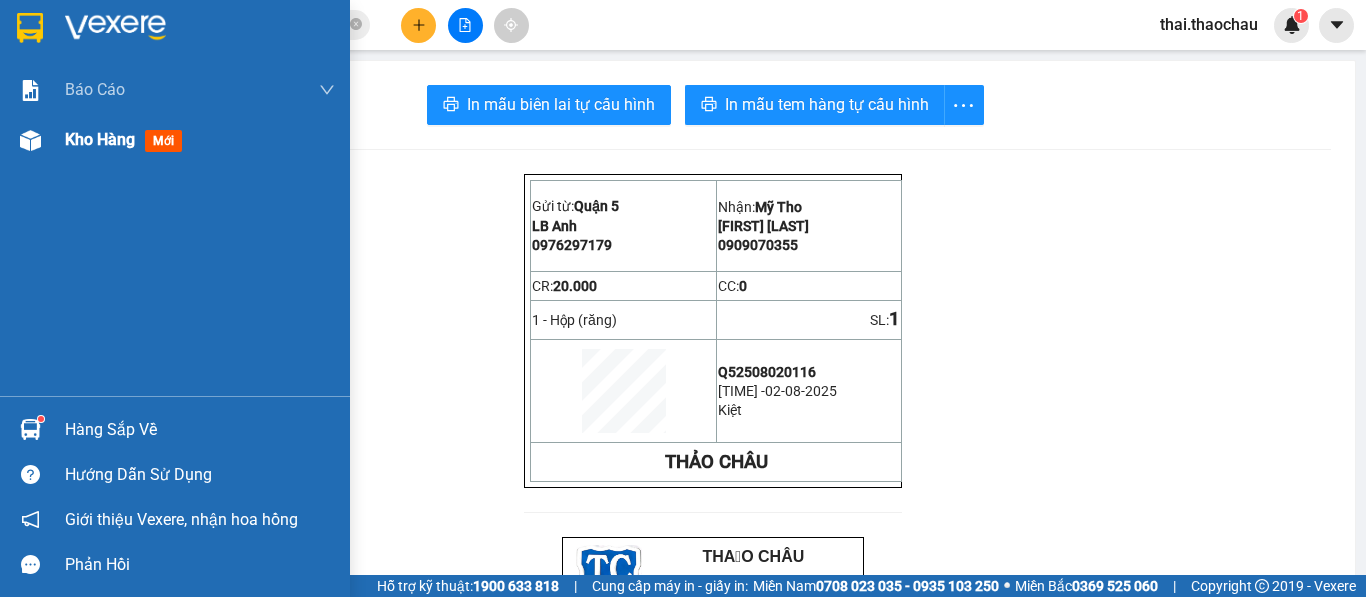 click on "Kho hàng mới" at bounding box center [175, 140] 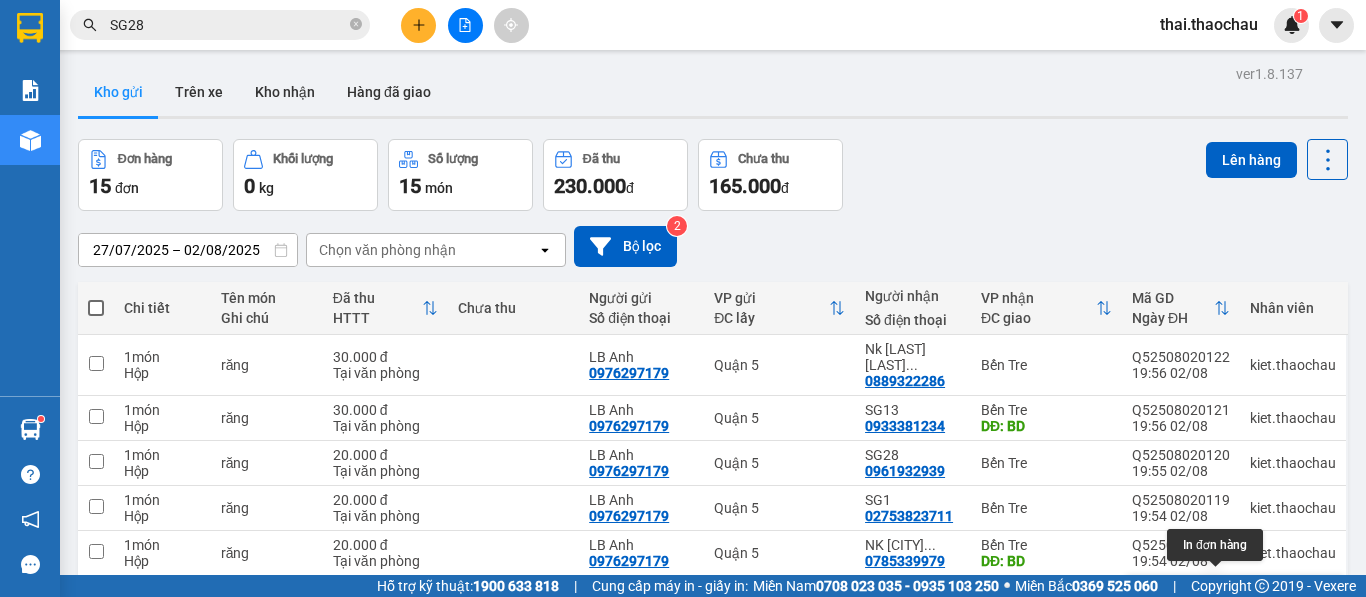click 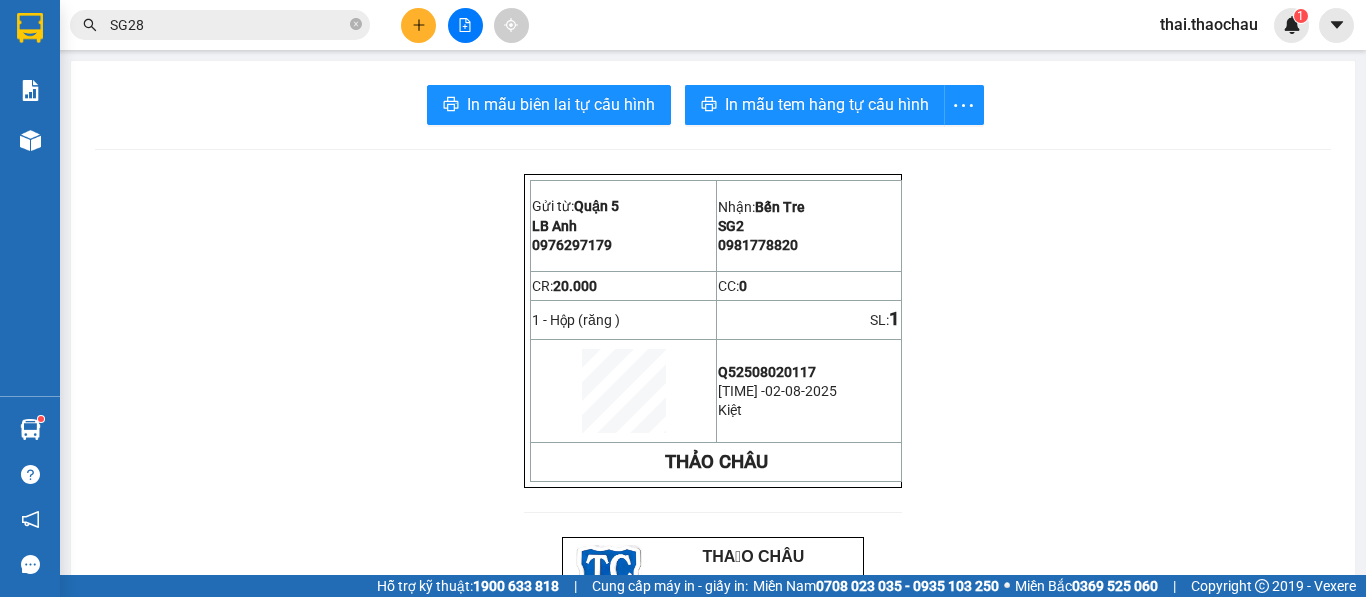 click on "Gửi từ:  Quận 5
LB [LAST]
[PHONE]
Nhận:  Bến Tre
SG2
[PHONE]
Q52508020117
[TIME] -  [DATE]
Kiệt
THẢO CHÂU
THẢO CHÂU
BIÊN NHẬN HÀNG GỬI
Mã ĐH: Q52508020117
Gửi từ:  LB [LAST] -  [PHONE]
Quận 5
Người nhận:
SG2 -  [PHONE]
Bến Tre
Hàng gửi:    1 - Hộp (răng )
SL:               1
Thu cước:    20.000đ
In lúc: [TIME]   [DATE]  -  NV: Kiệt
Quý khách lưu ý:
Giờ mở cửa giao nhận hàng:
Bến Tre & TP.HCM: 6h00 – 20h00;
Mỹ Tho:  6h00 – 19h00" at bounding box center [713, 679] 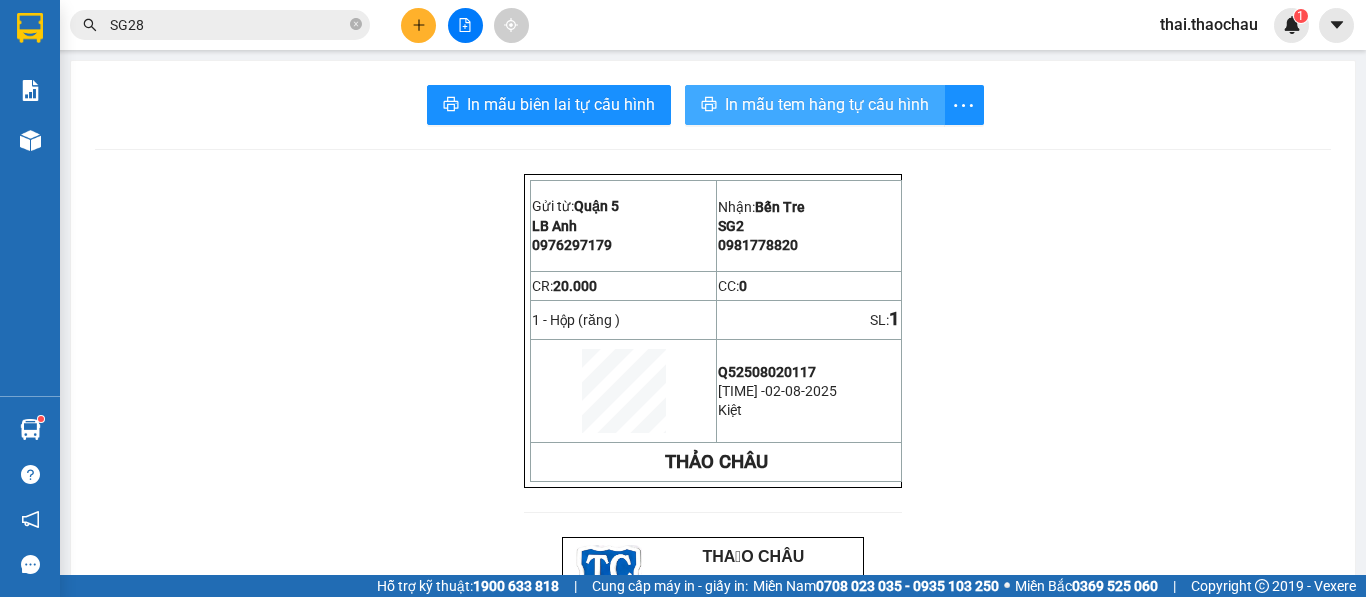 click on "In mẫu tem hàng tự cấu hình" at bounding box center [815, 105] 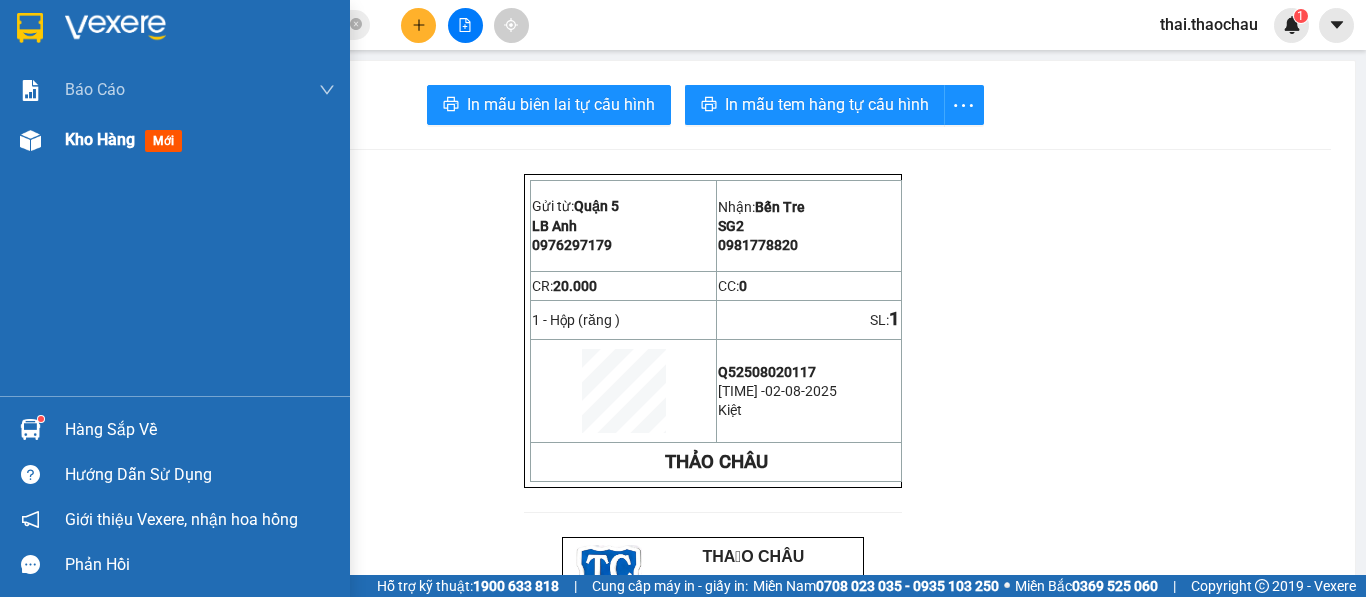 click on "Kho hàng mới" at bounding box center (175, 140) 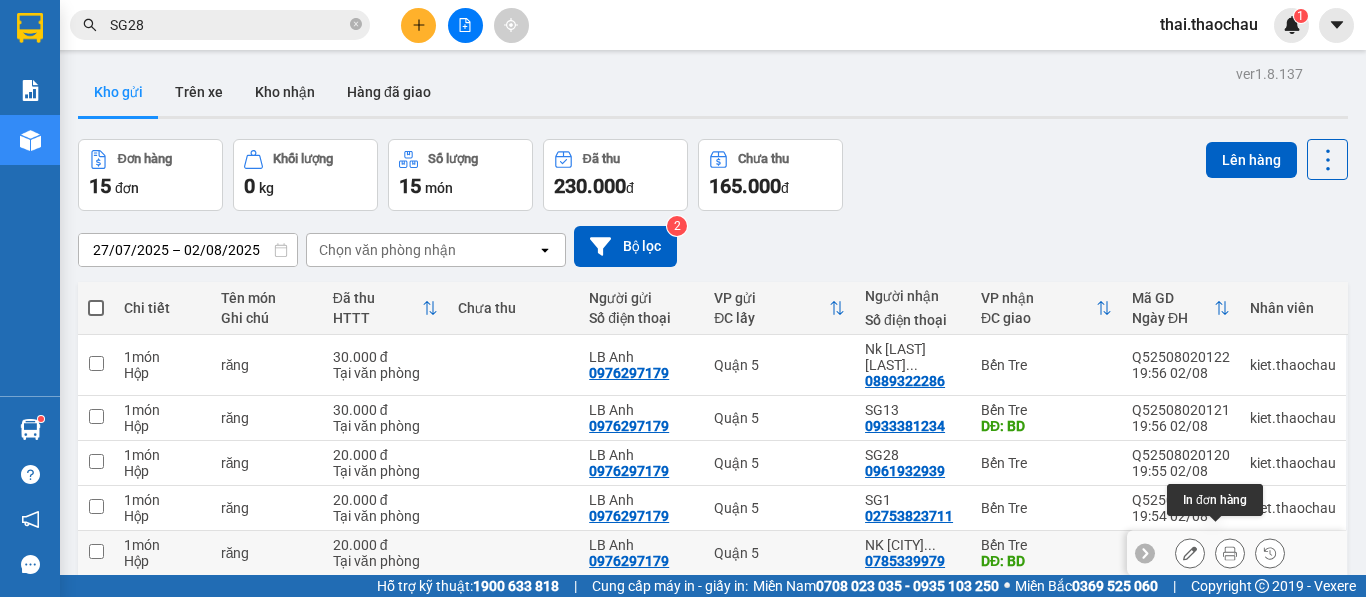 click 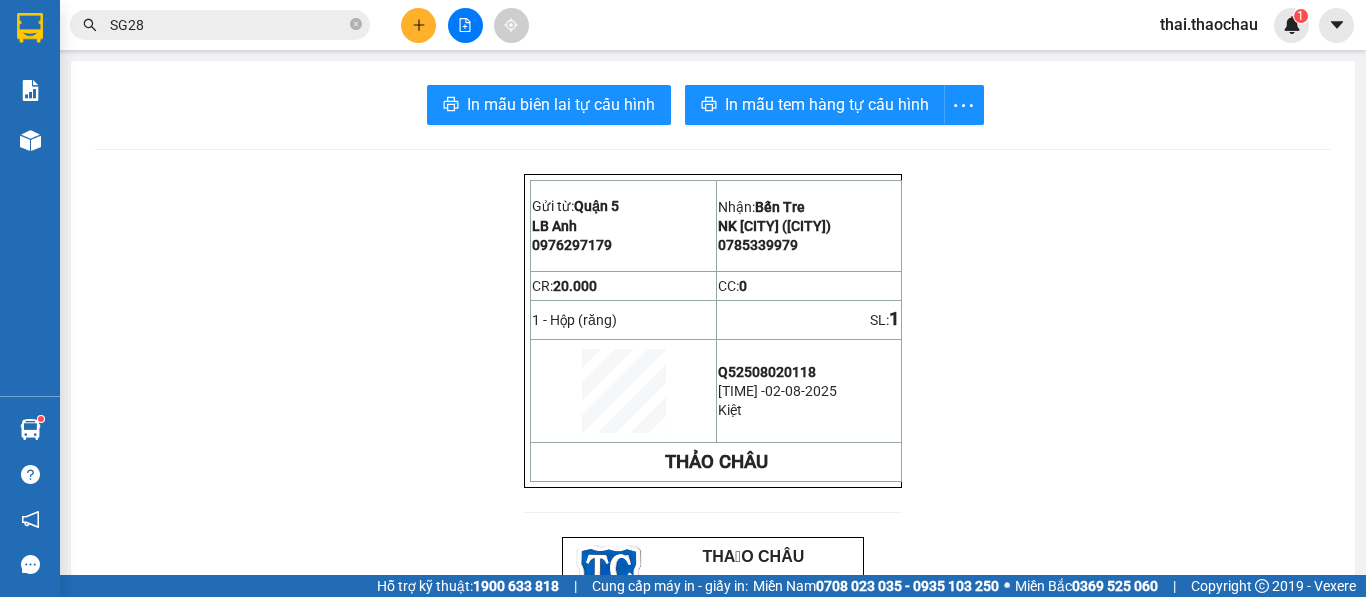 click on "Gửi từ:  Quận 5
LB [LAST]
[PHONE]
Nhận:  Bến Tre
NK [CITY] ([CITY])
[PHONE]
Q52508020118
[TIME] -  [DATE]
Kiệt
THẢO CHÂU
THẢO CHÂU
BIÊN NHẬN HÀNG GỬI
Mã ĐH: Q52508020118
Gửi từ:  LB [LAST] -  [PHONE]
Quận 5
Người nhận:
NK [CITY] ([CITY]) -  [PHONE]
Bến Tre
Hàng gửi:    1 - Hộp (răng)
SL:               1
Thu cước:    20.000đ
In lúc: [TIME]   [DATE]  -  NV: Kiệt
Quý khách lưu ý:
Giờ mở cửa giao nhận hàng:
Bến Tre & TP.HCM: 6h00 – 20h00;" at bounding box center (713, 688) 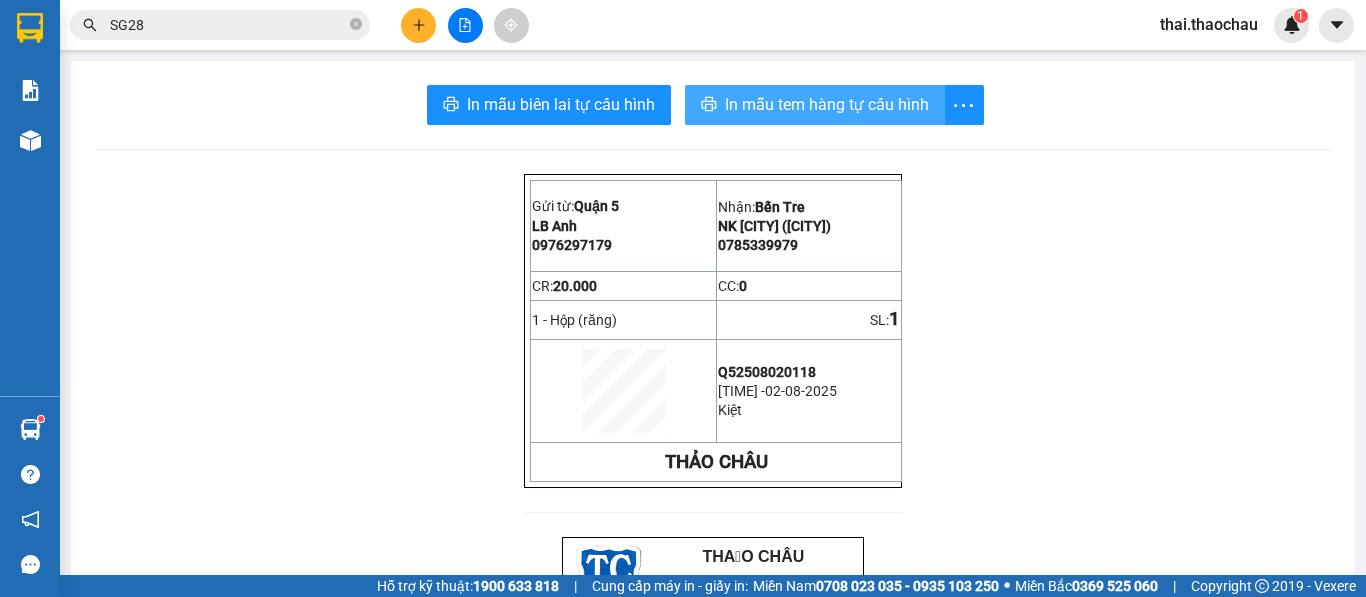 click on "In mẫu tem hàng tự cấu hình" at bounding box center (827, 104) 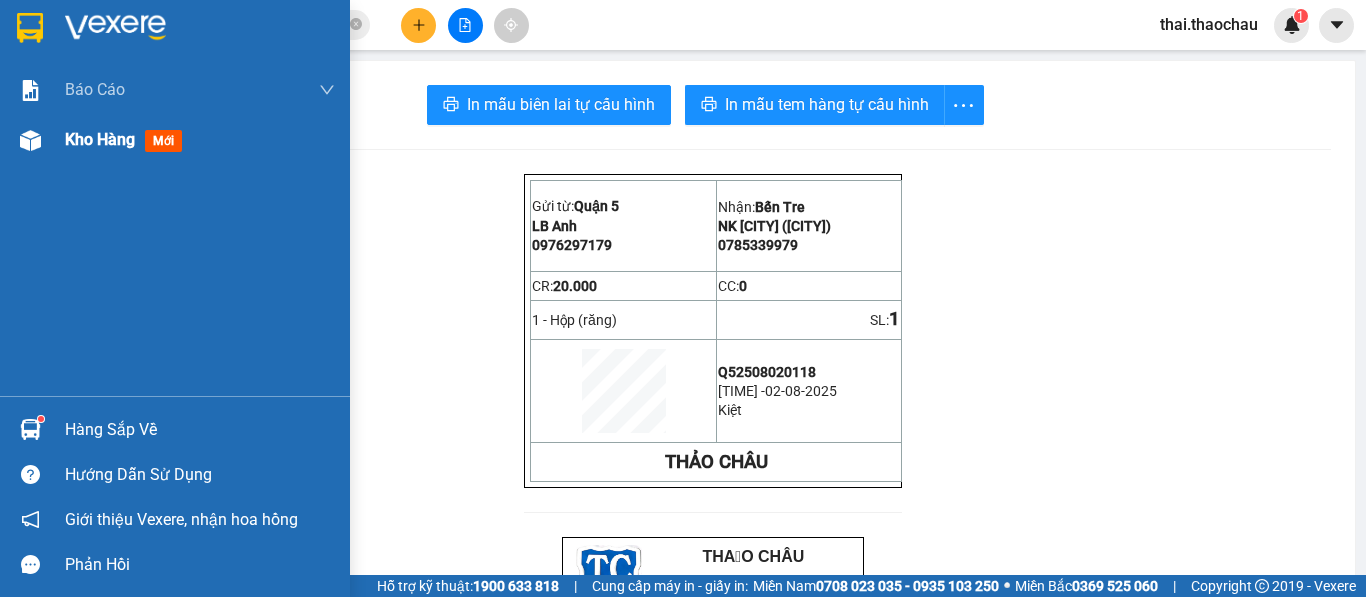 click at bounding box center [30, 140] 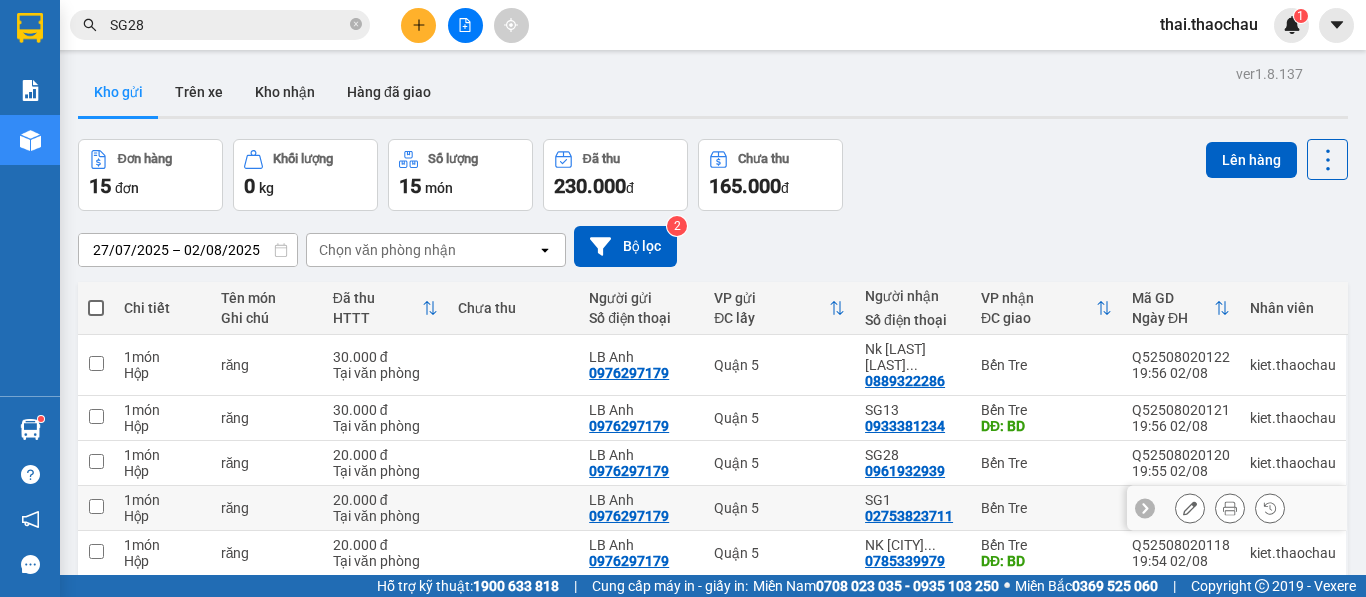 click at bounding box center (1230, 508) 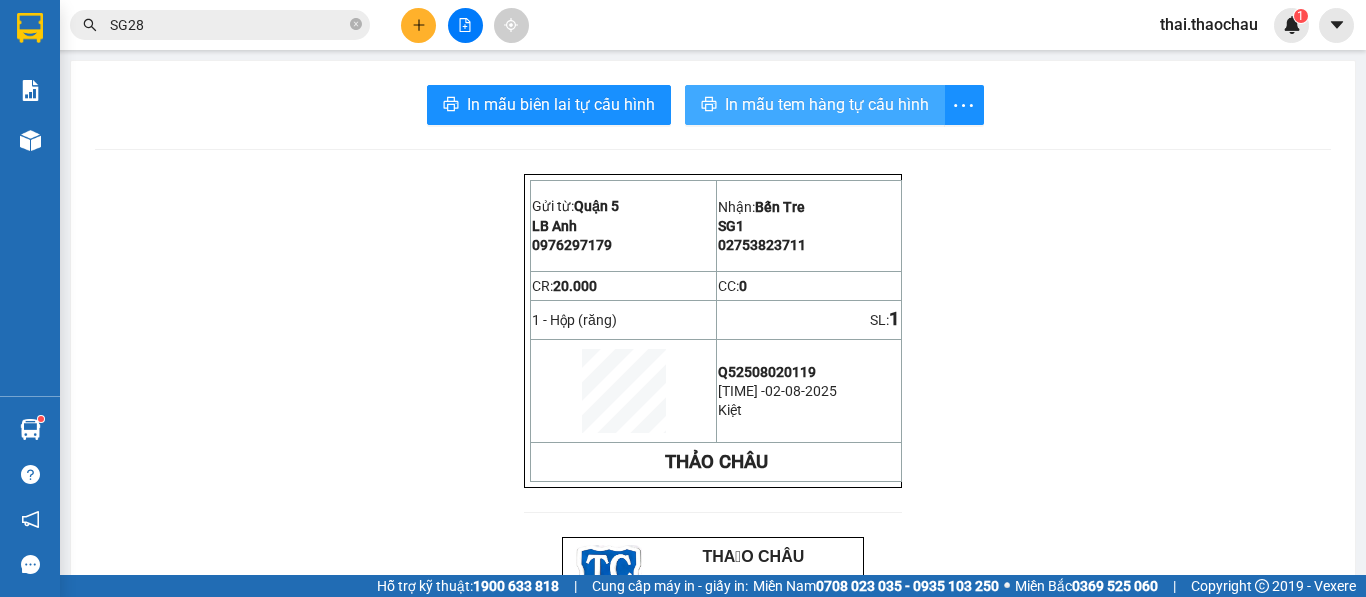 click on "In mẫu tem hàng tự cấu hình" at bounding box center (827, 104) 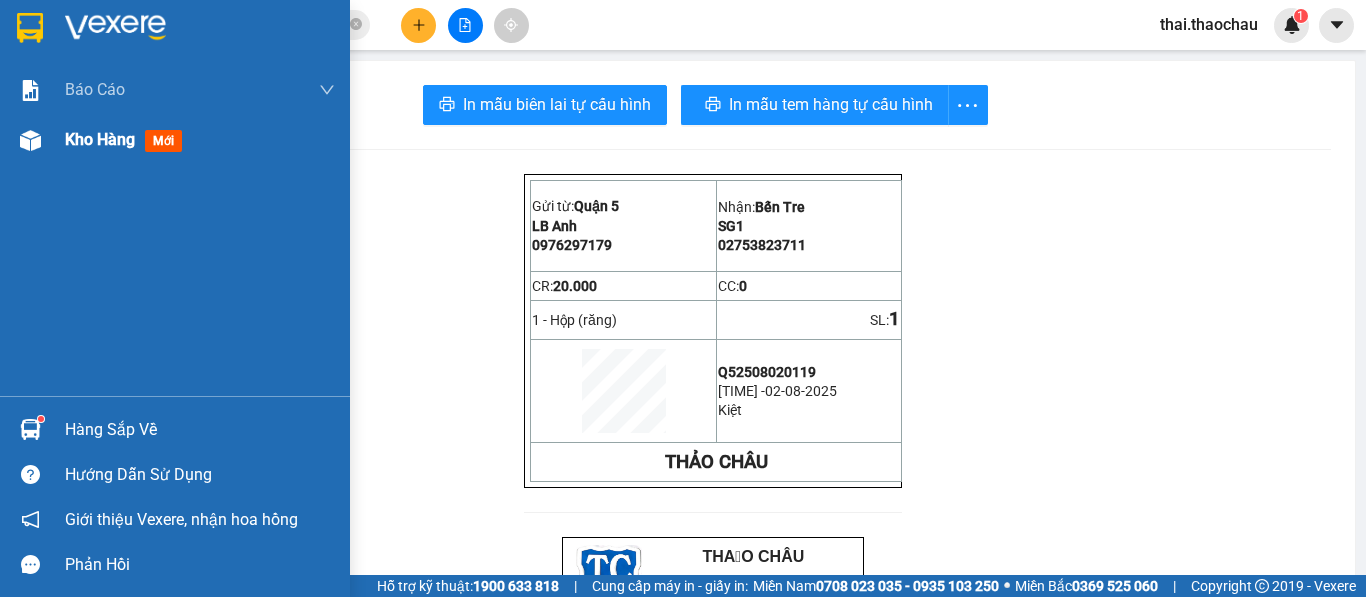 click at bounding box center (30, 140) 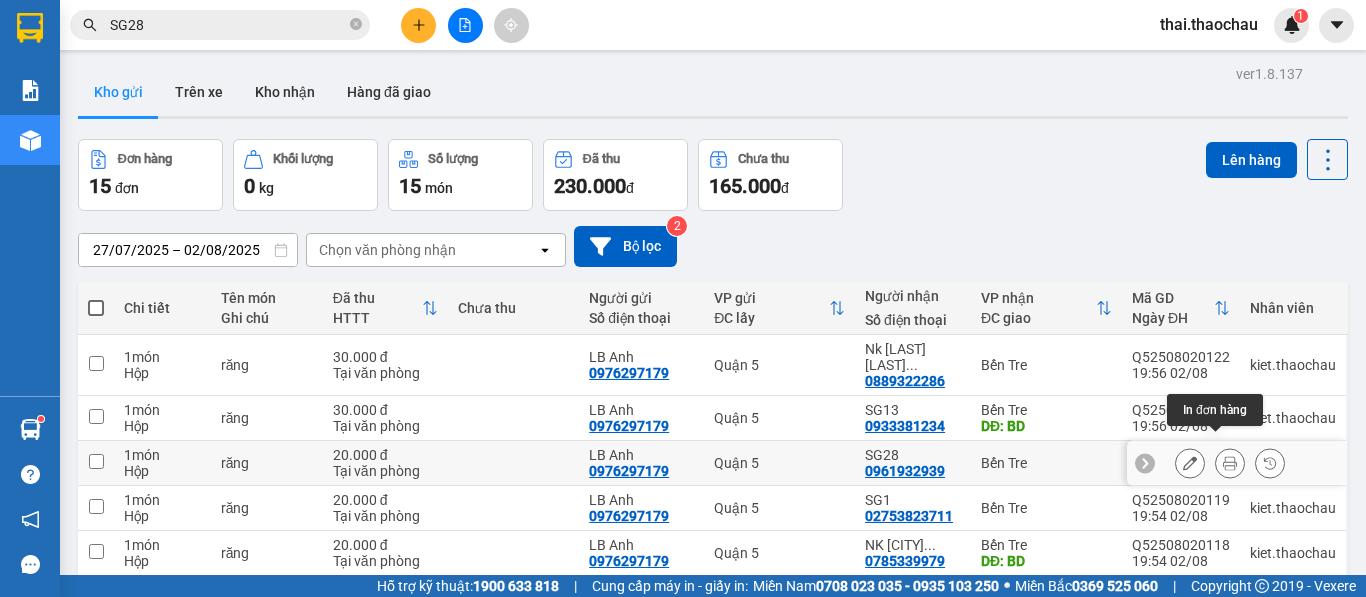 click at bounding box center (1230, 463) 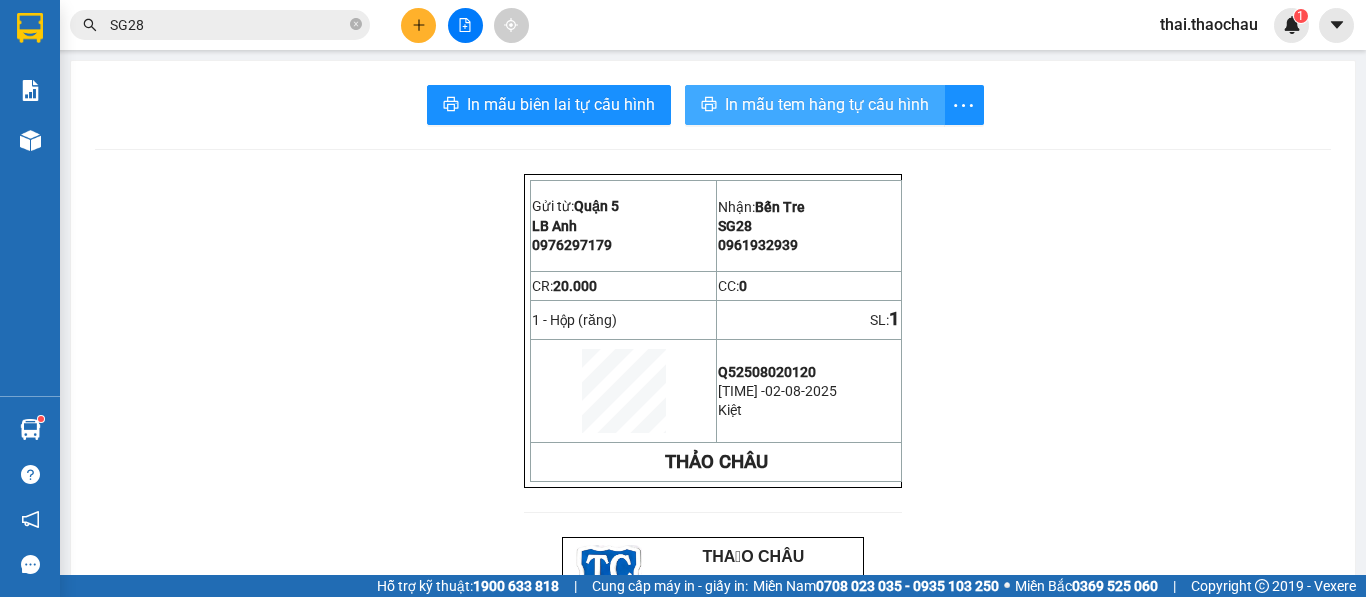 click on "In mẫu tem hàng tự cấu hình" at bounding box center [827, 104] 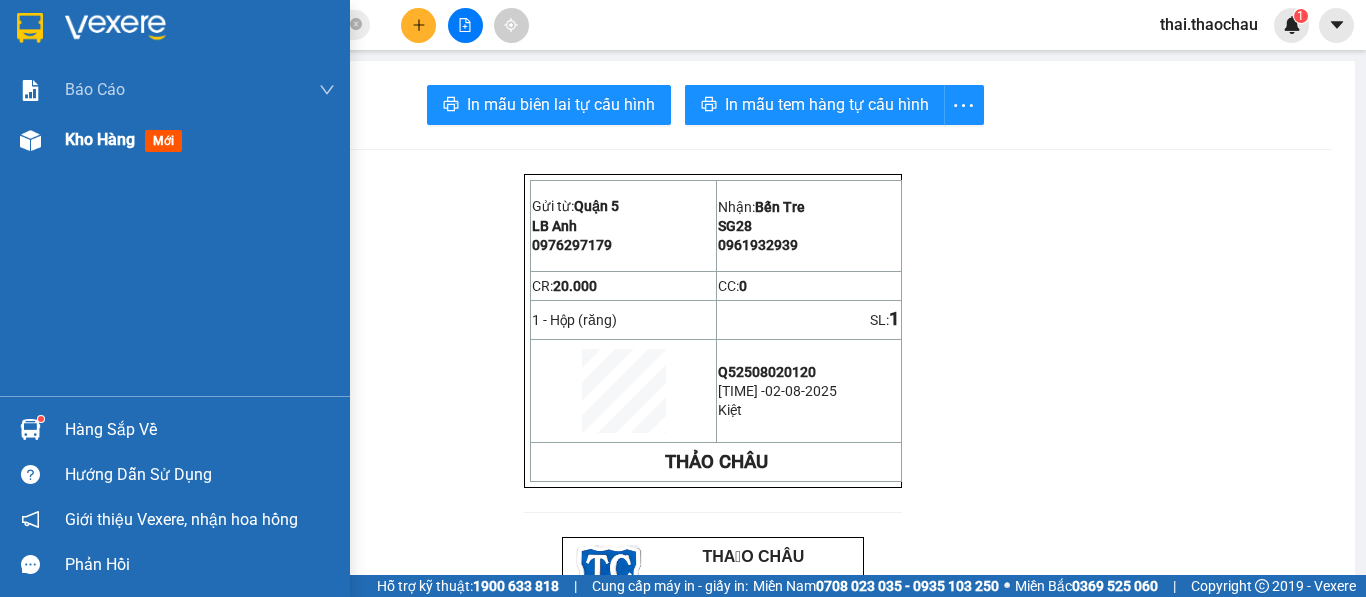 click at bounding box center (30, 140) 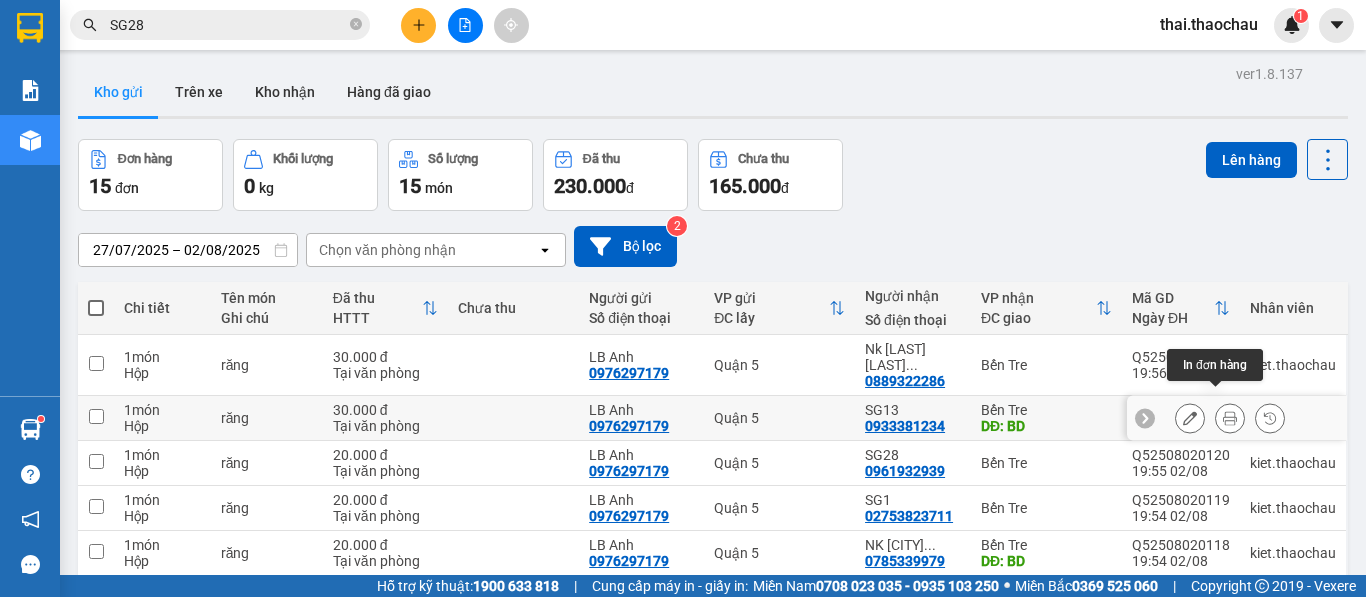click at bounding box center [1230, 418] 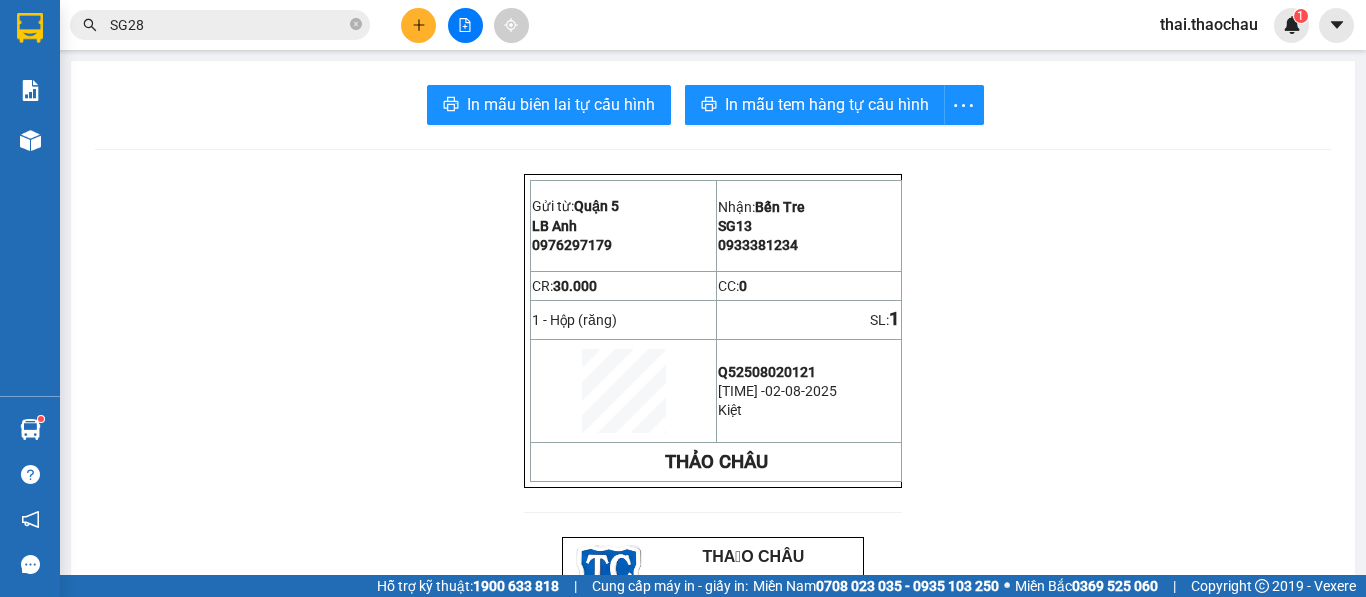 click on "Gửi từ:  Quận 5
LB [LAST]
[PHONE]
Nhận:  Bến Tre
SG13
[PHONE]
Q52508020121
[TIME] -  [DATE]
Kiệt
THẢO CHÂU
THẢO CHÂU
BIÊN NHẬN HÀNG GỬI
Mã ĐH: Q52508020121
Gửi từ:  LB [LAST] -  [PHONE]
Quận 5
Người nhận:
SG13 -  [PHONE]
Bến Tre
Hàng gửi:    1 - Hộp (răng)
SL:               1
Thu cước:    30.000đ
In lúc: [TIME]   [DATE]  -  NV: Kiệt
Quý khách lưu ý:
Giờ mở cửa giao nhận hàng:
Bến Tre & TP.HCM: 6h00 – 20h00;
Mỹ Tho:  6h00 – 19h00" at bounding box center [713, 679] 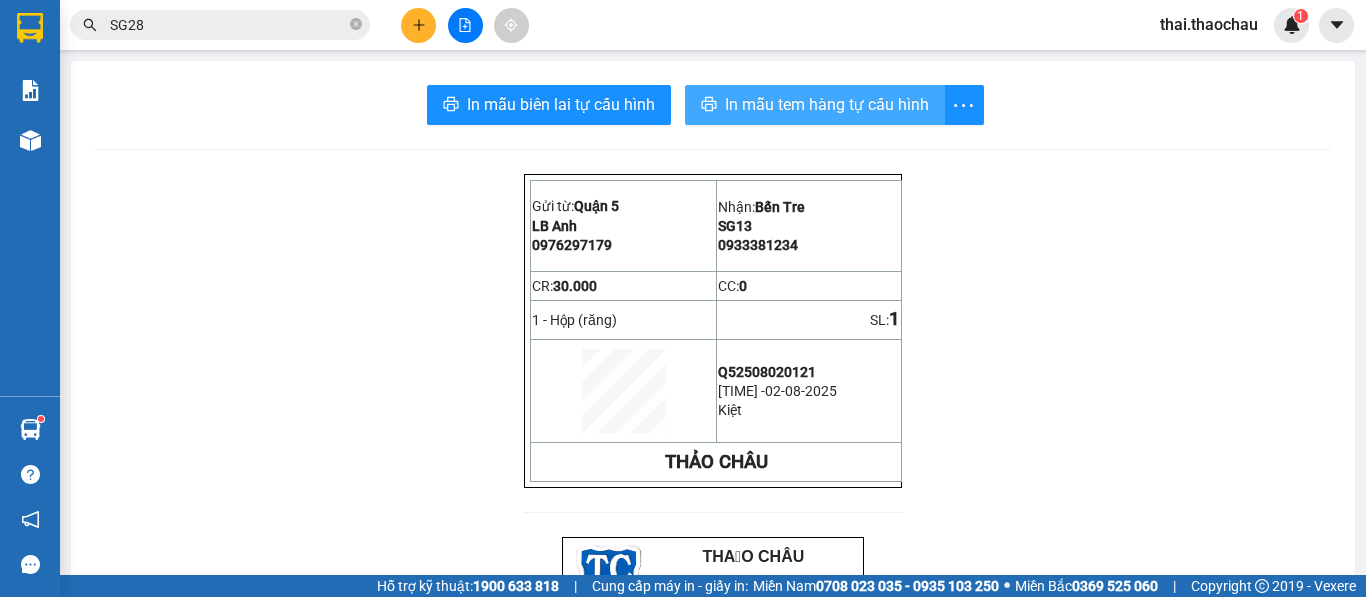 drag, startPoint x: 721, startPoint y: 104, endPoint x: 713, endPoint y: 134, distance: 31.04835 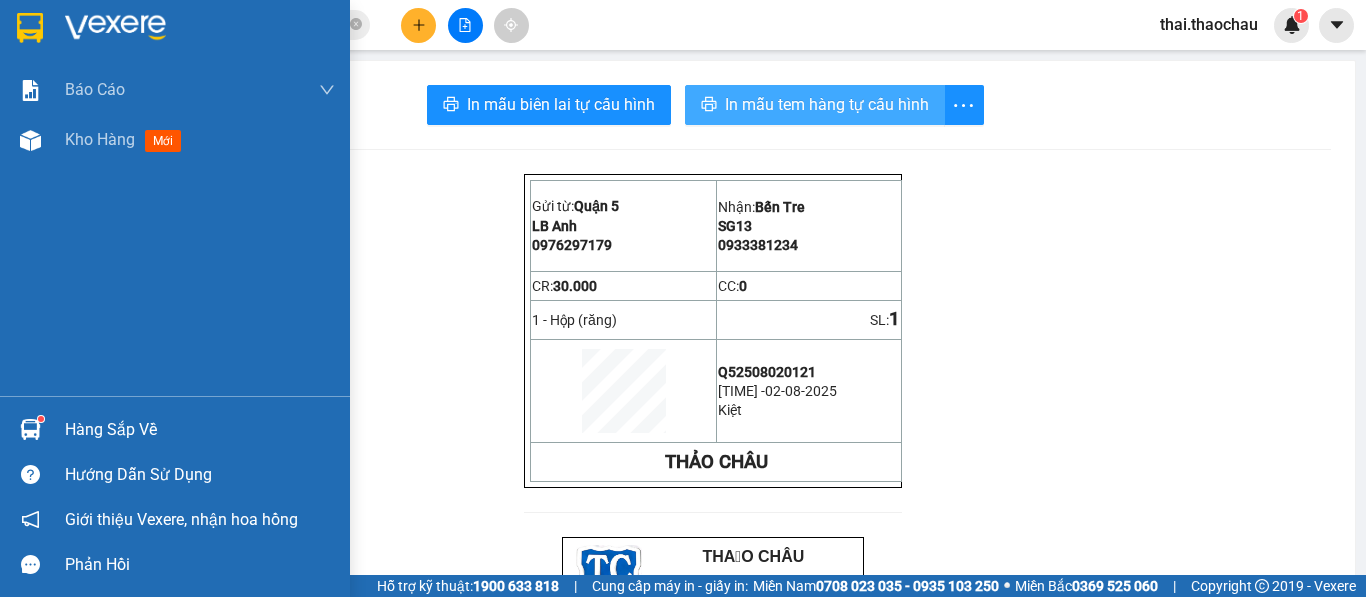 click at bounding box center [30, 140] 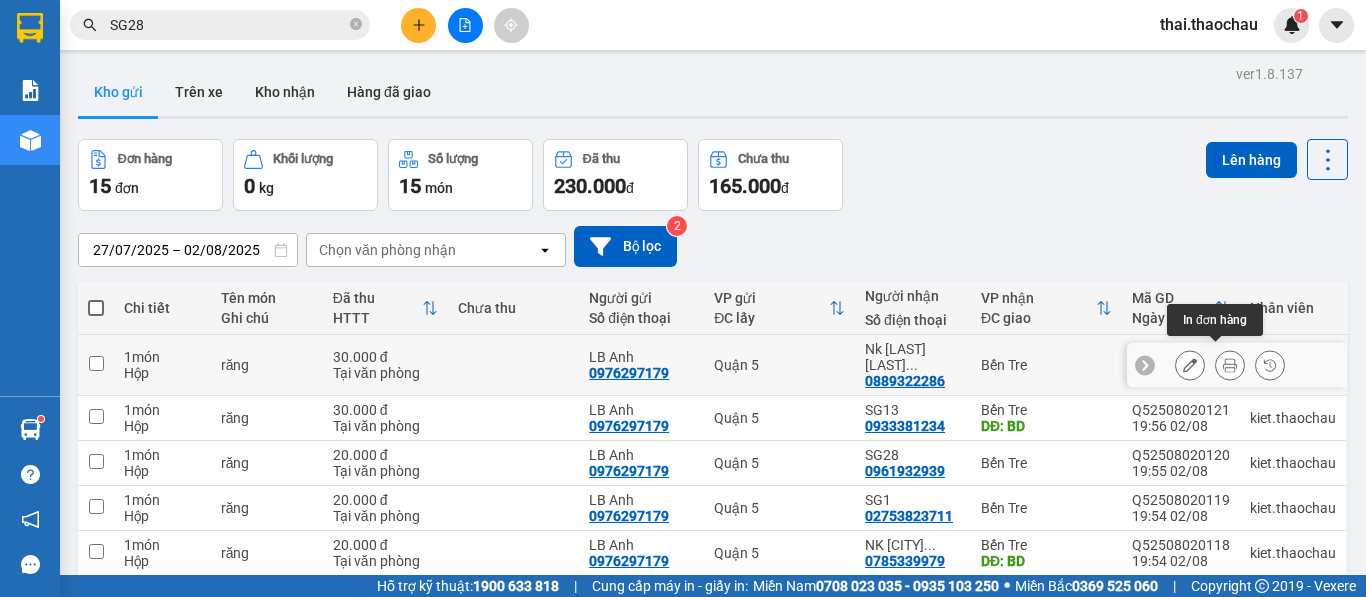 click 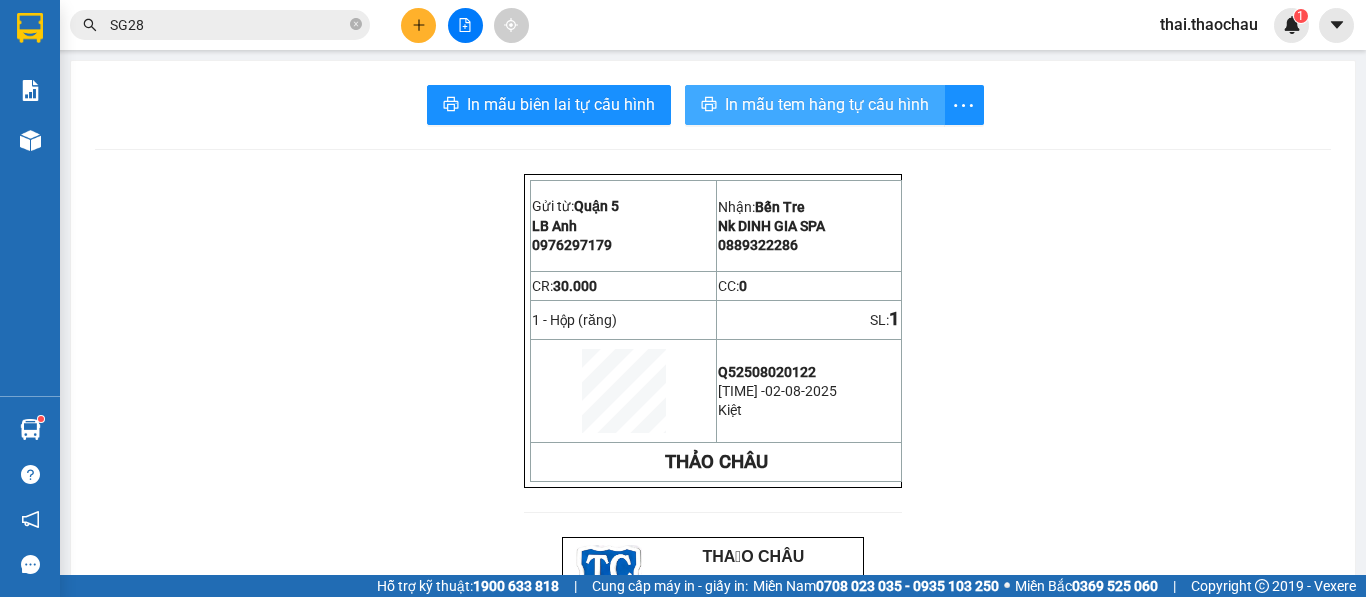 click 